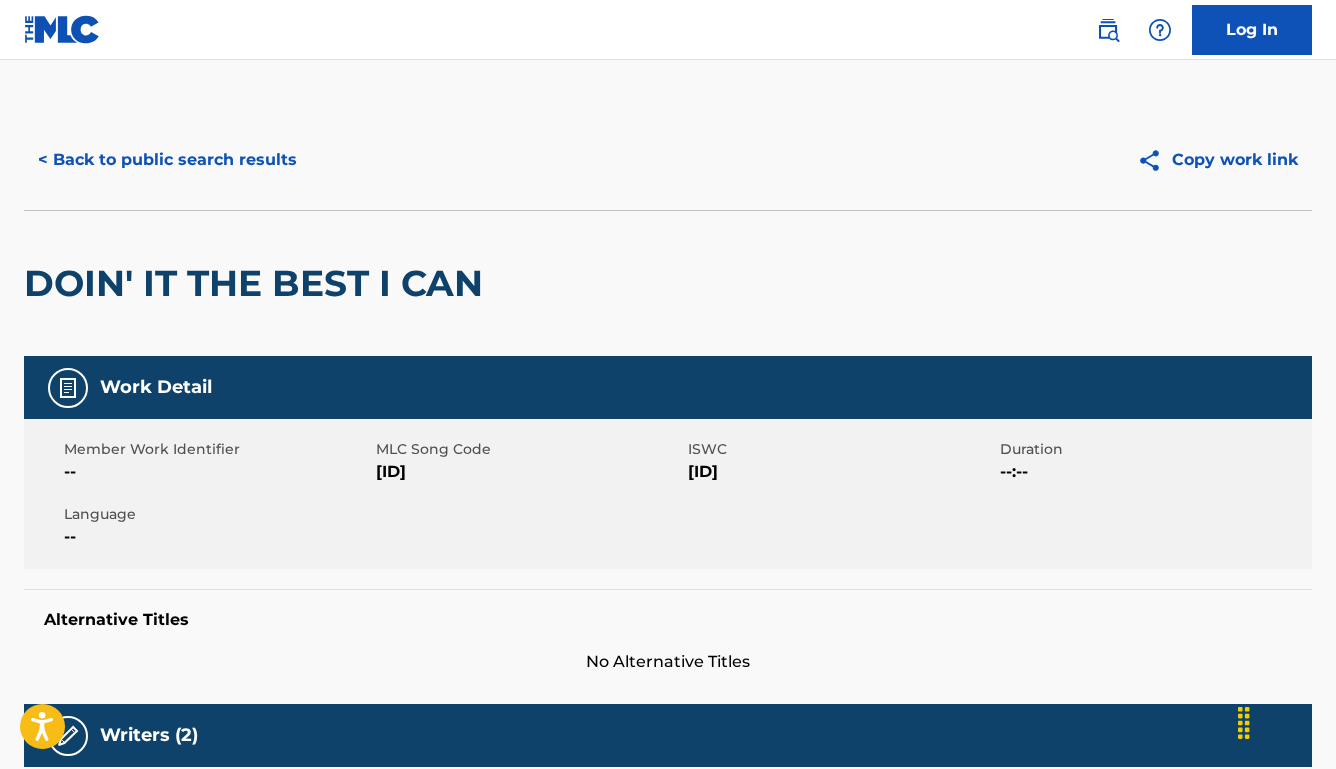 scroll, scrollTop: 0, scrollLeft: 0, axis: both 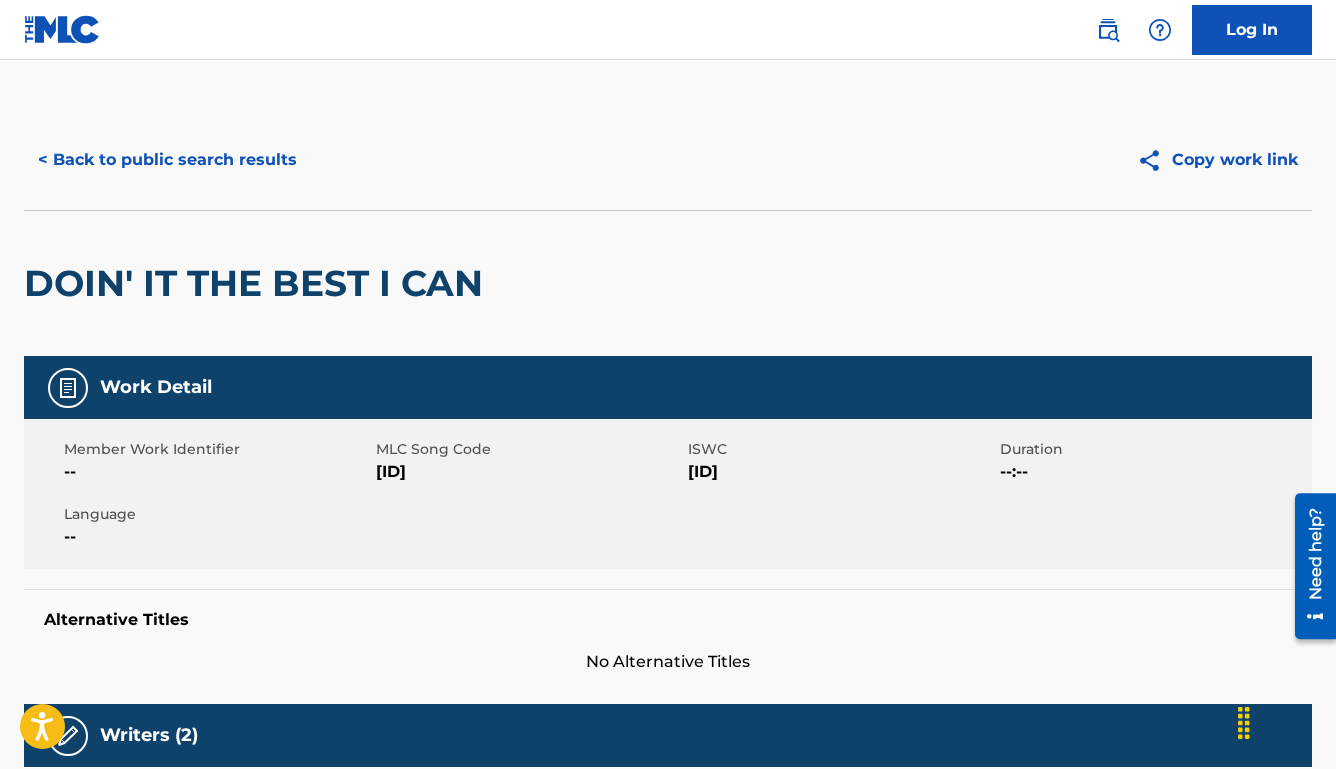 click on "< Back to public search results" at bounding box center [167, 160] 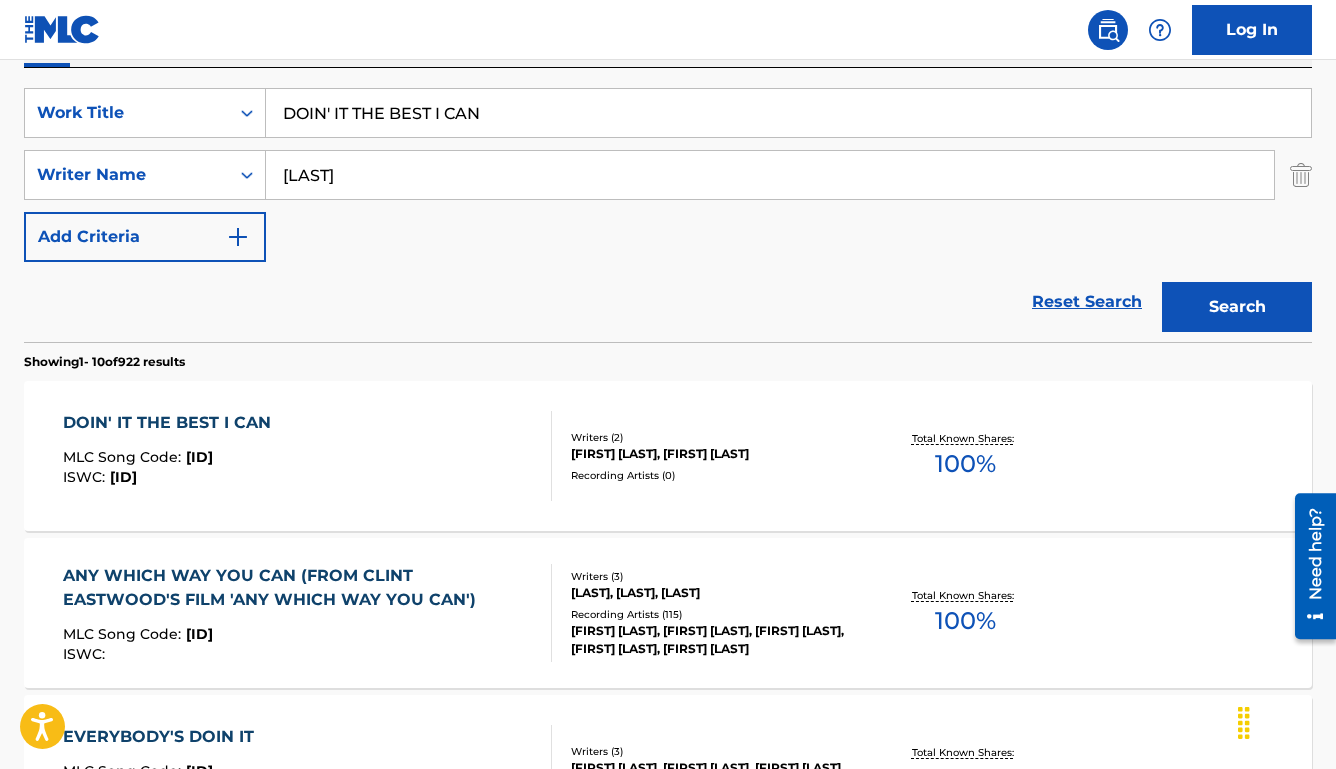 scroll, scrollTop: 355, scrollLeft: 0, axis: vertical 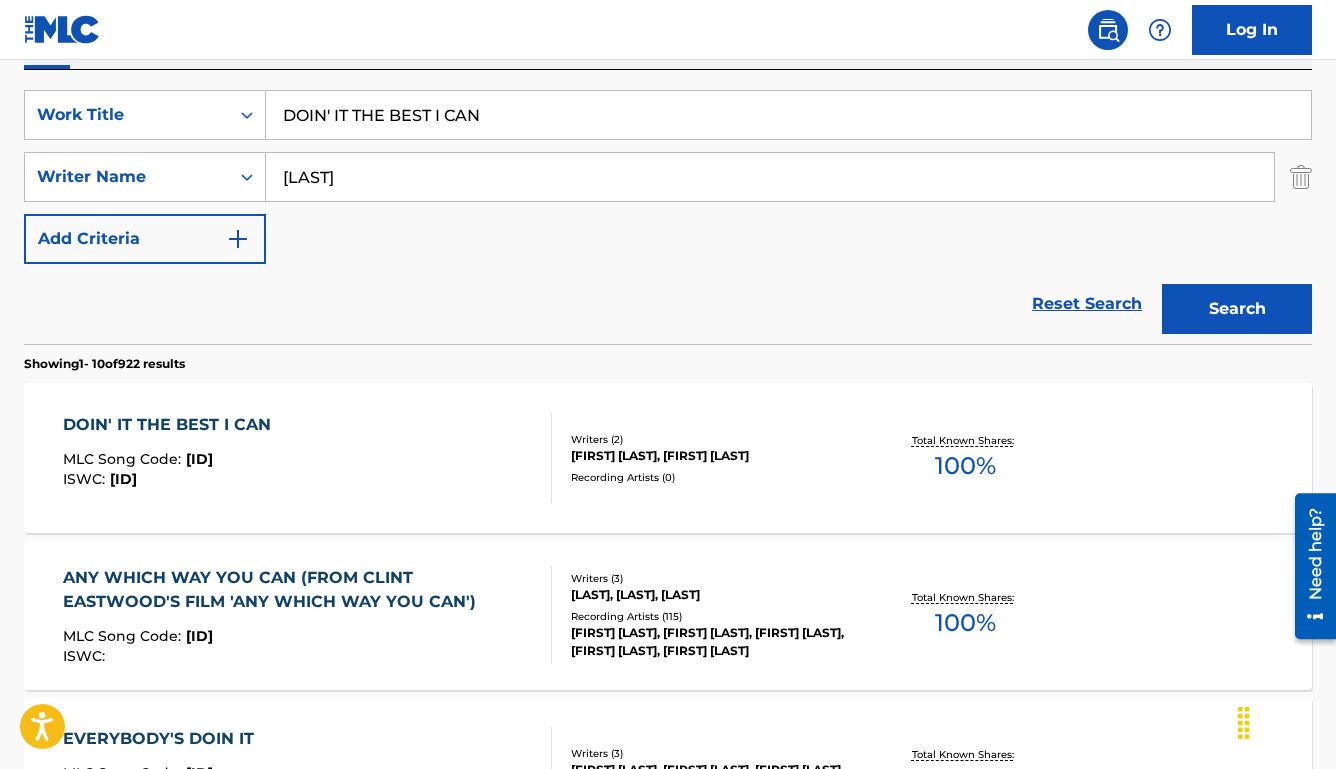 click on "DOIN' IT THE BEST I CAN" at bounding box center (788, 115) 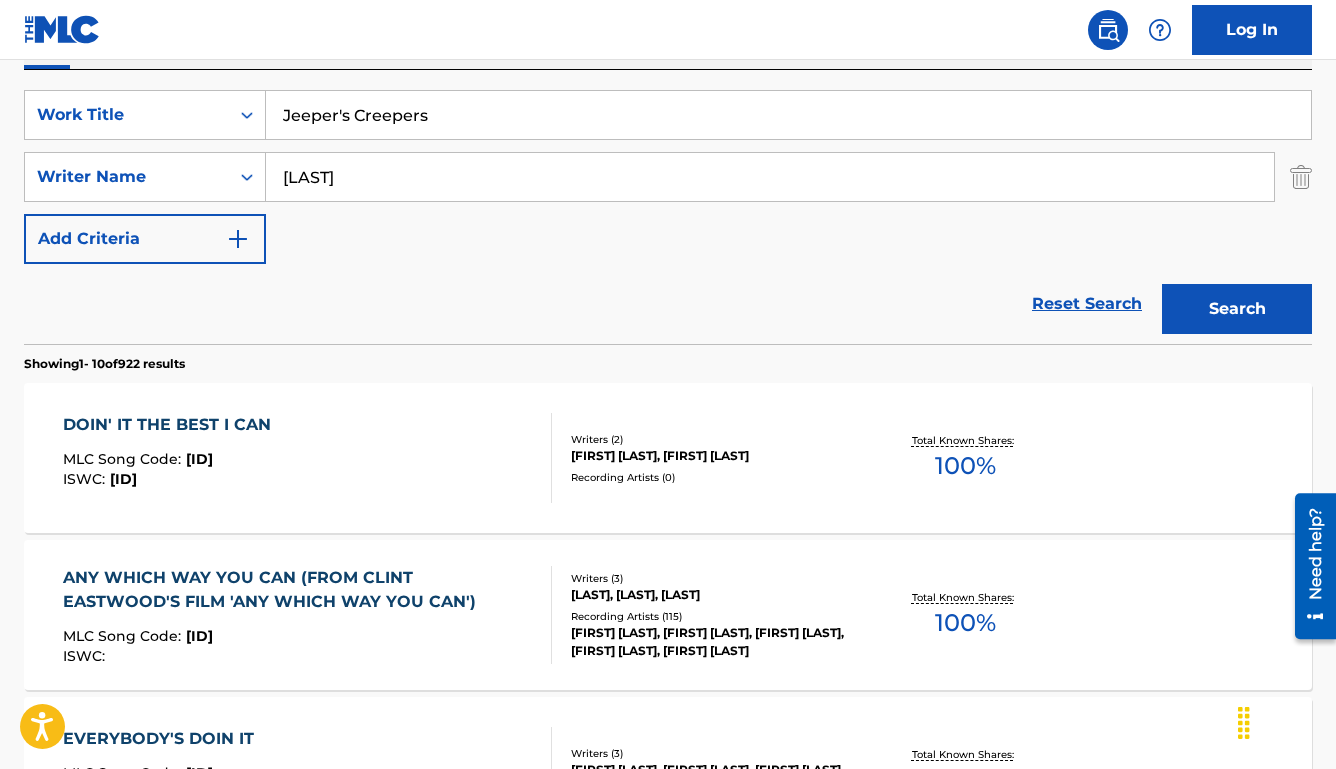 type on "Jeeper's Creepers" 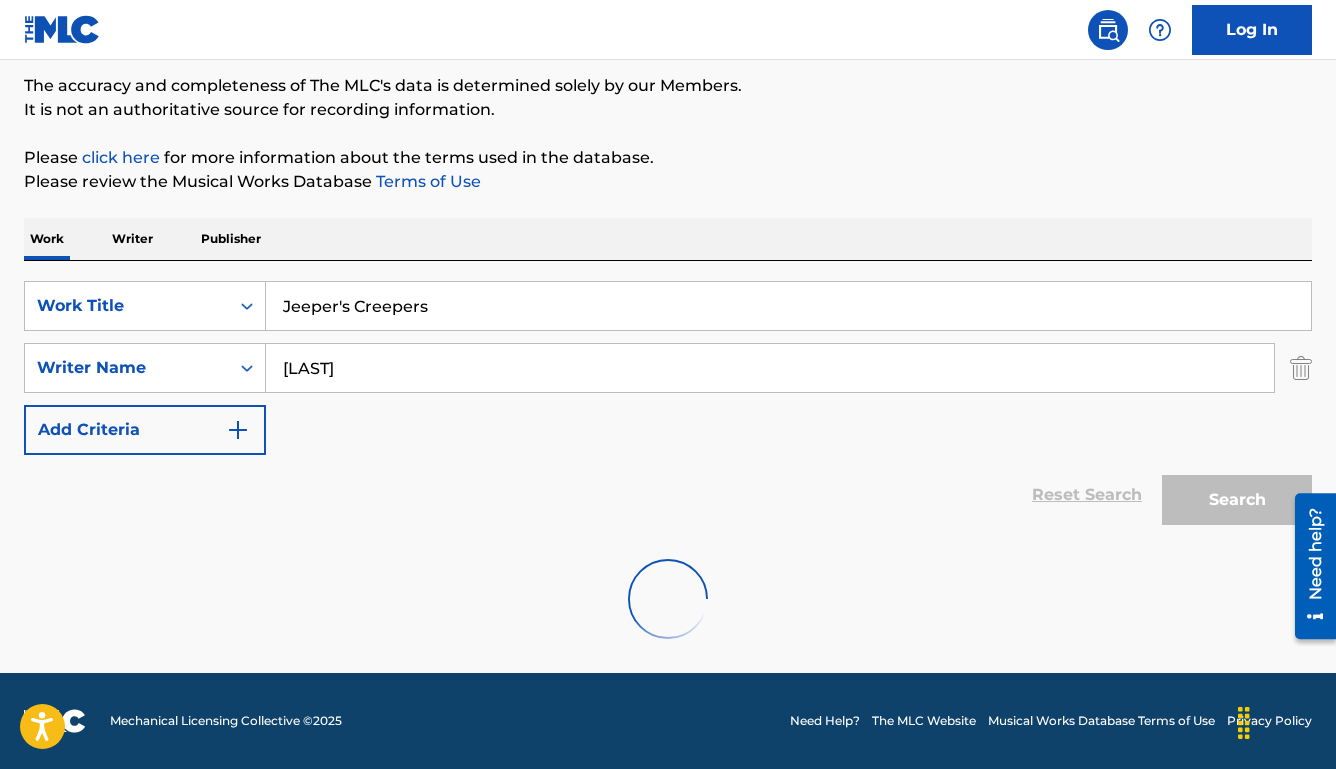 scroll, scrollTop: 319, scrollLeft: 0, axis: vertical 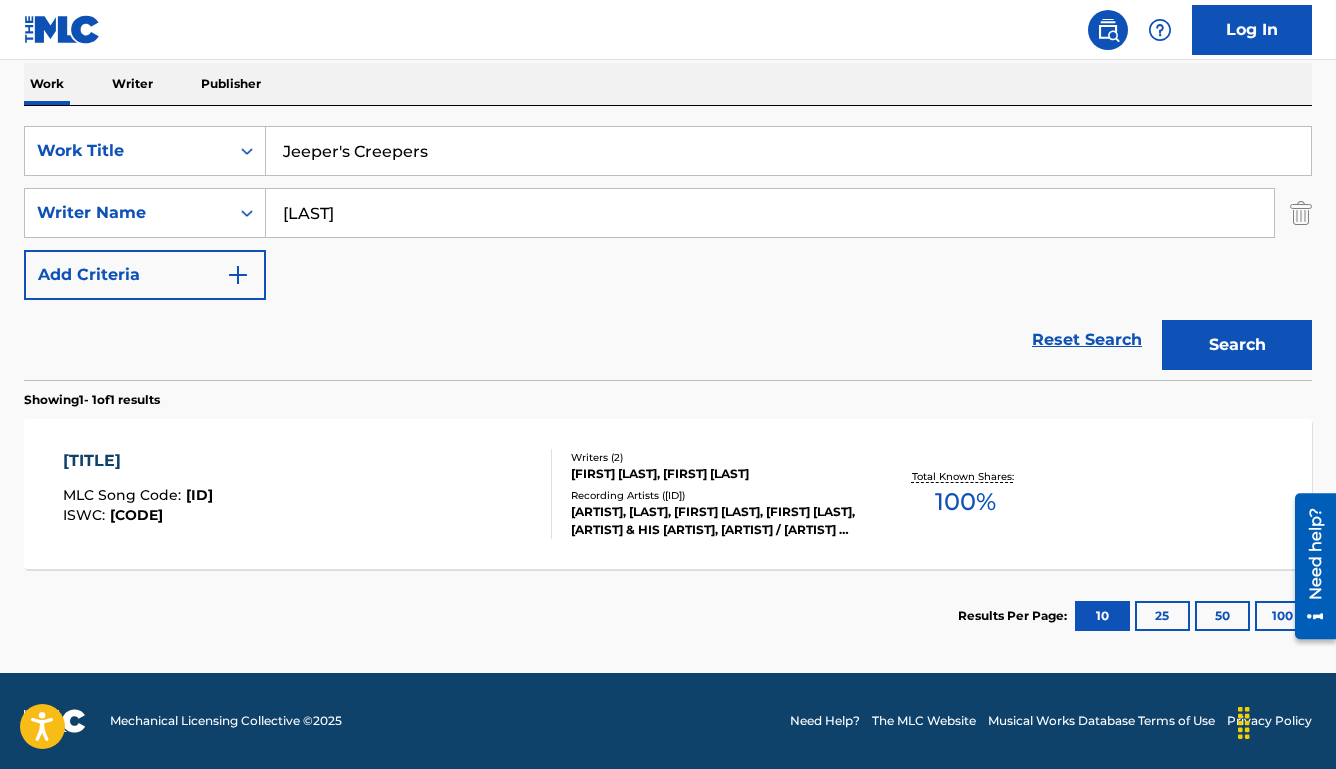 click on "MLC Song Code : [ID] ISWC : [ID]" at bounding box center [307, 494] 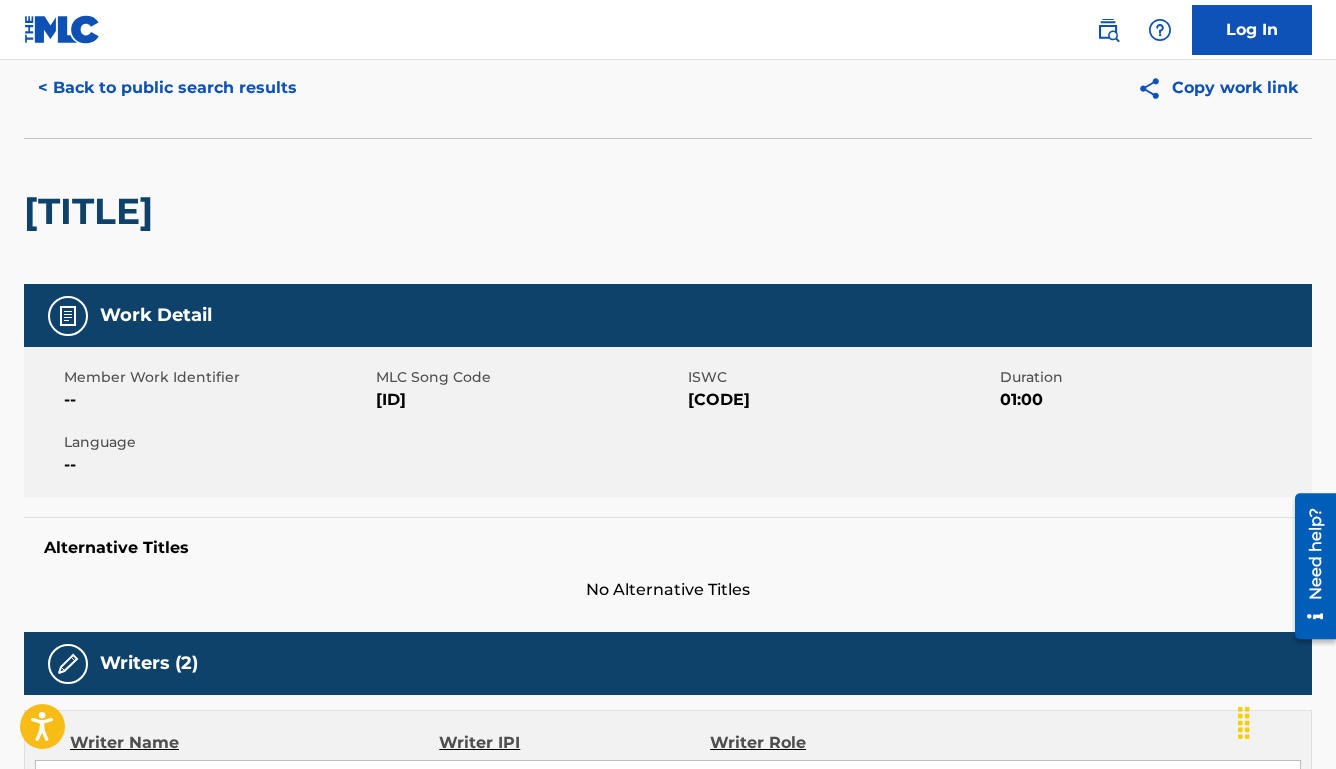 scroll, scrollTop: 0, scrollLeft: 0, axis: both 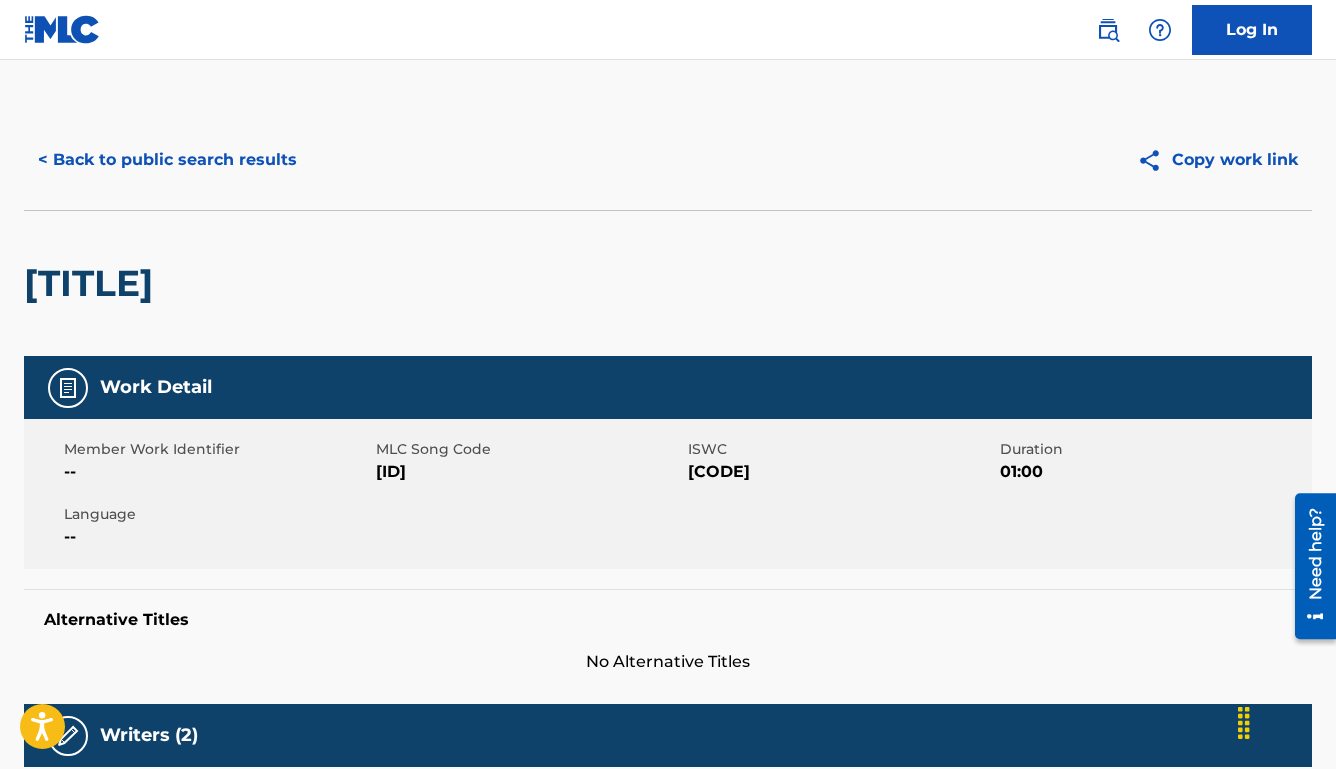 click on "< Back to public search results" at bounding box center (167, 160) 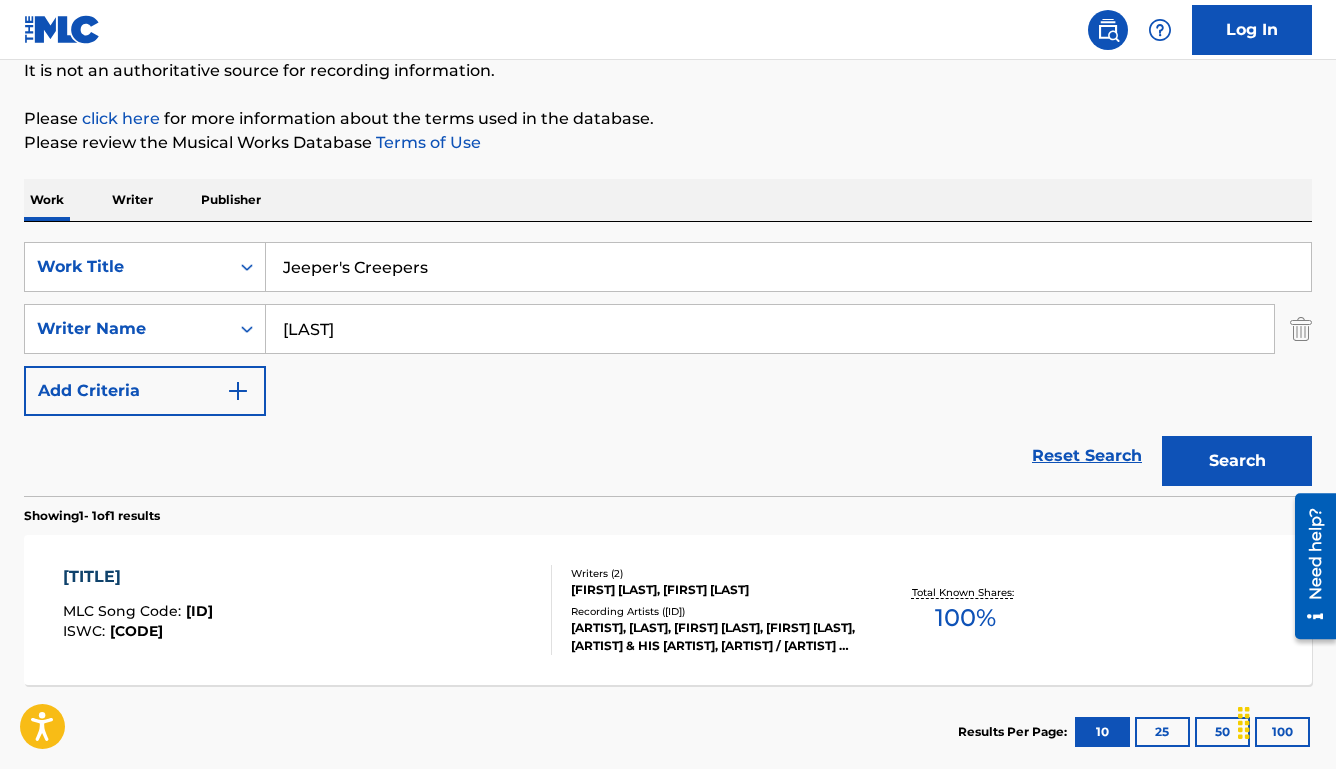 click on "Jeeper's Creepers" at bounding box center (788, 267) 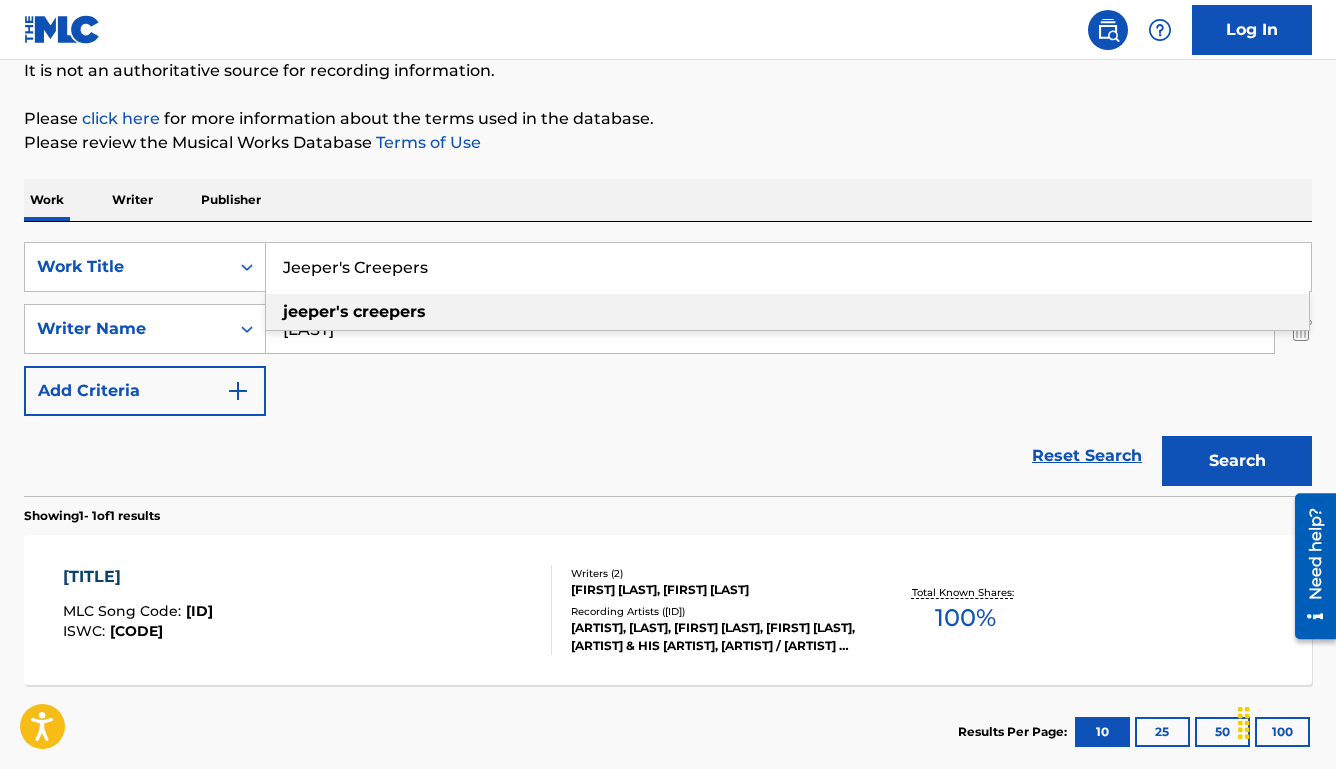 click on "Jeeper's Creepers" at bounding box center (788, 267) 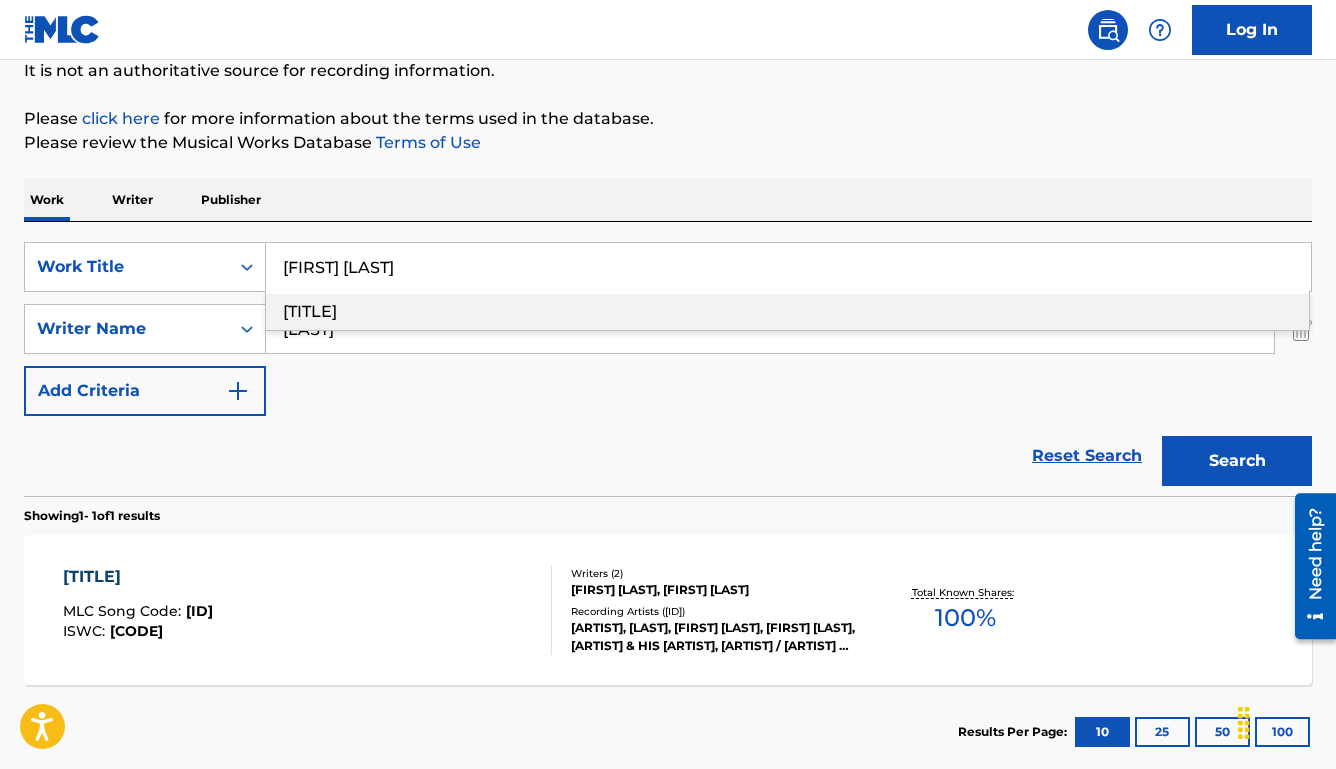 type on "[FIRST] [LAST]" 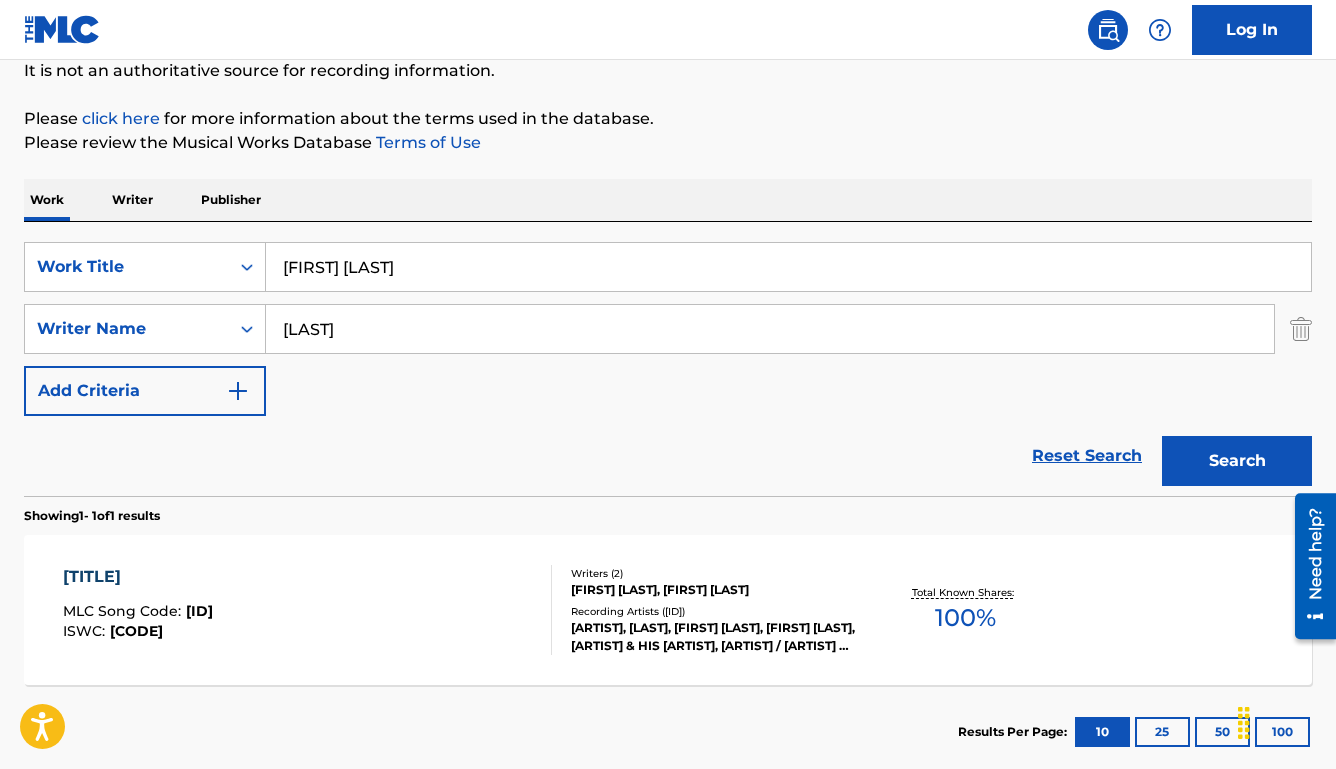 type on "[LAST]" 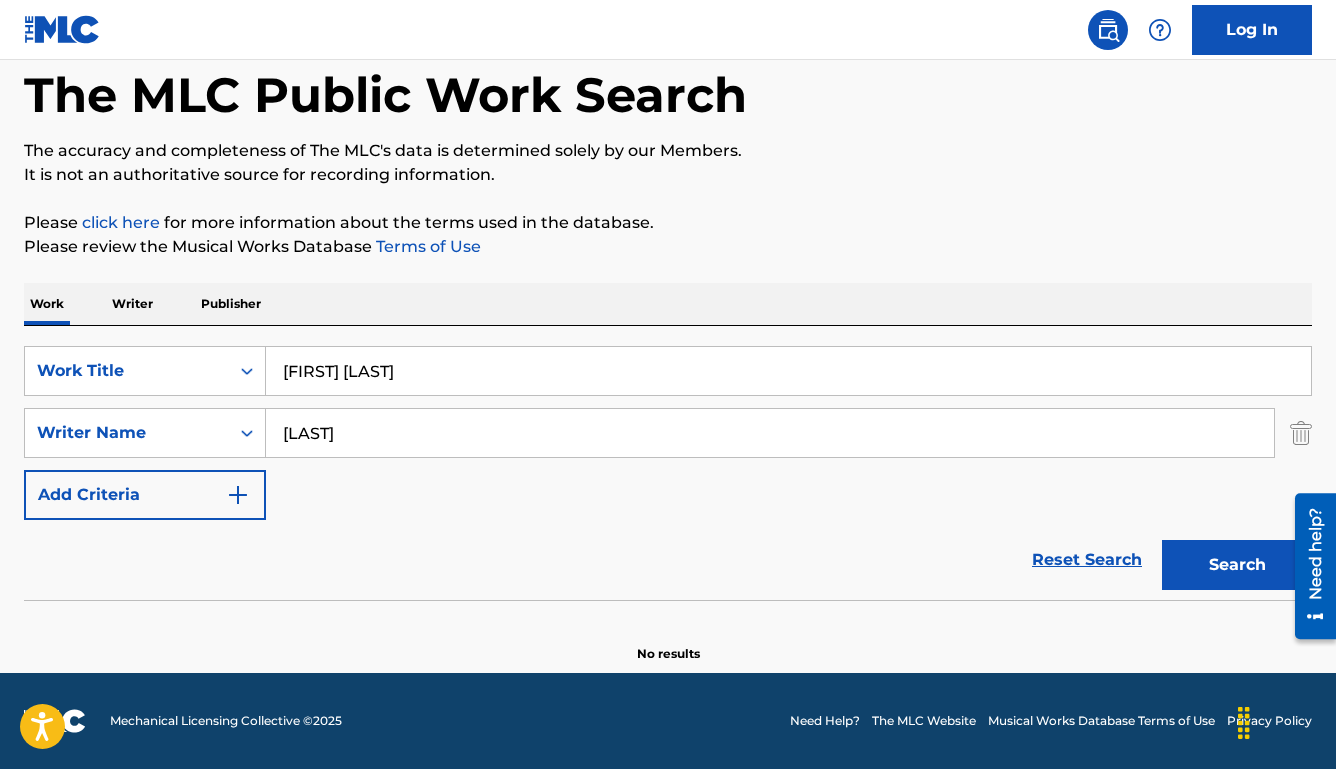 click on "Writer" at bounding box center (132, 304) 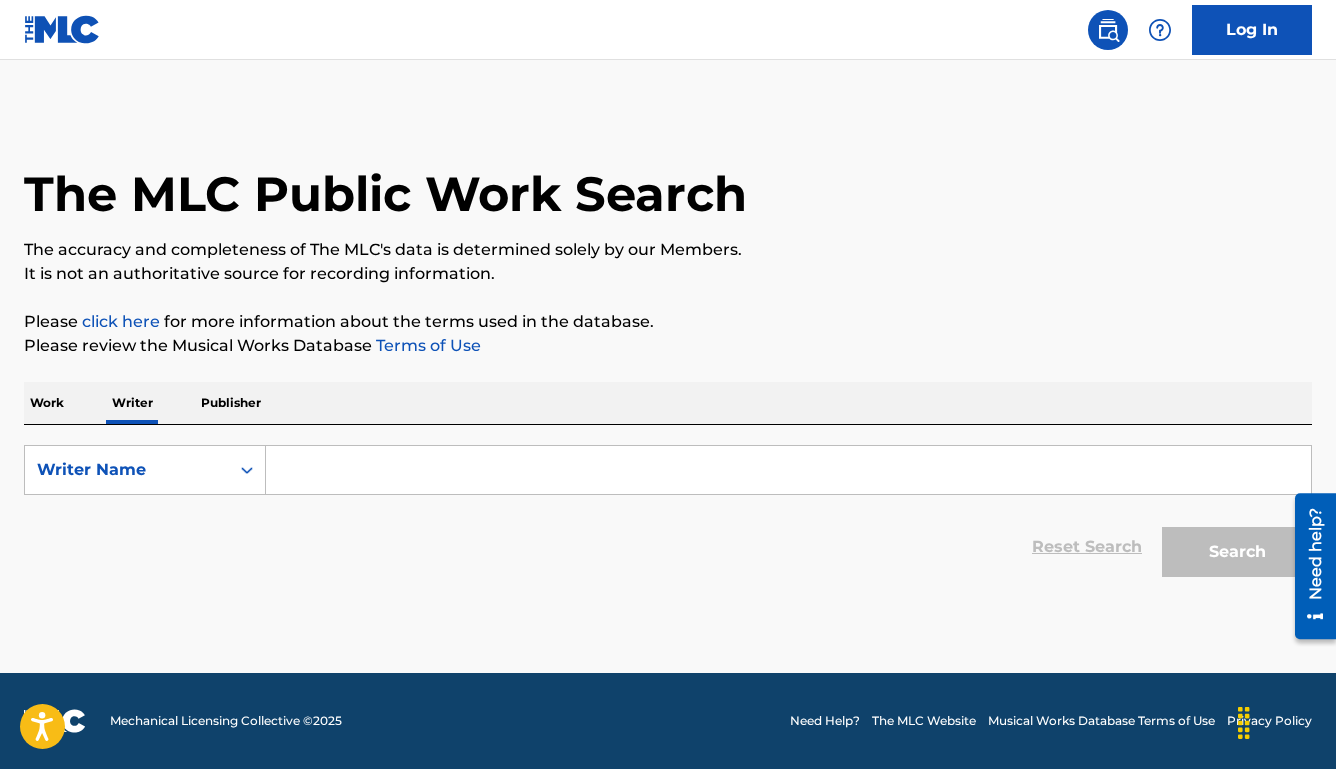 click at bounding box center [788, 470] 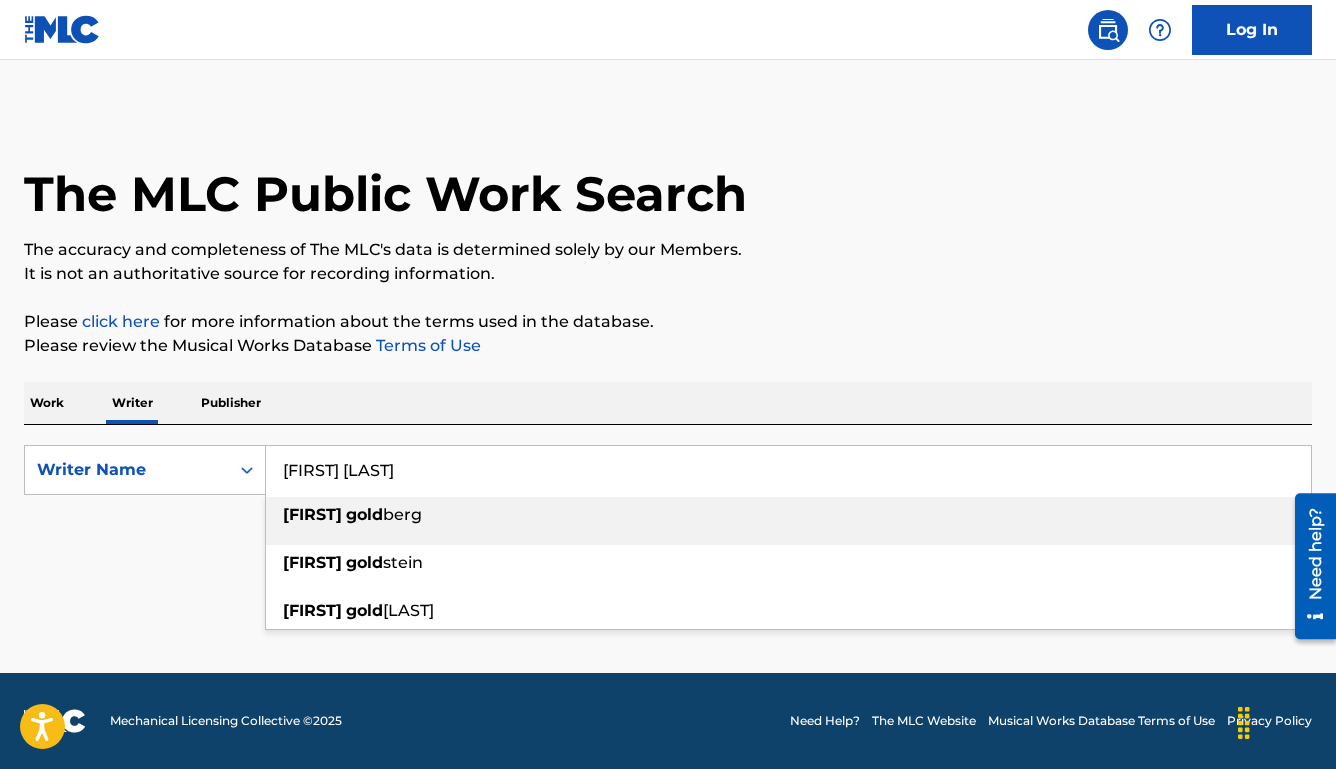 click on "Reset Search Search" at bounding box center (668, 547) 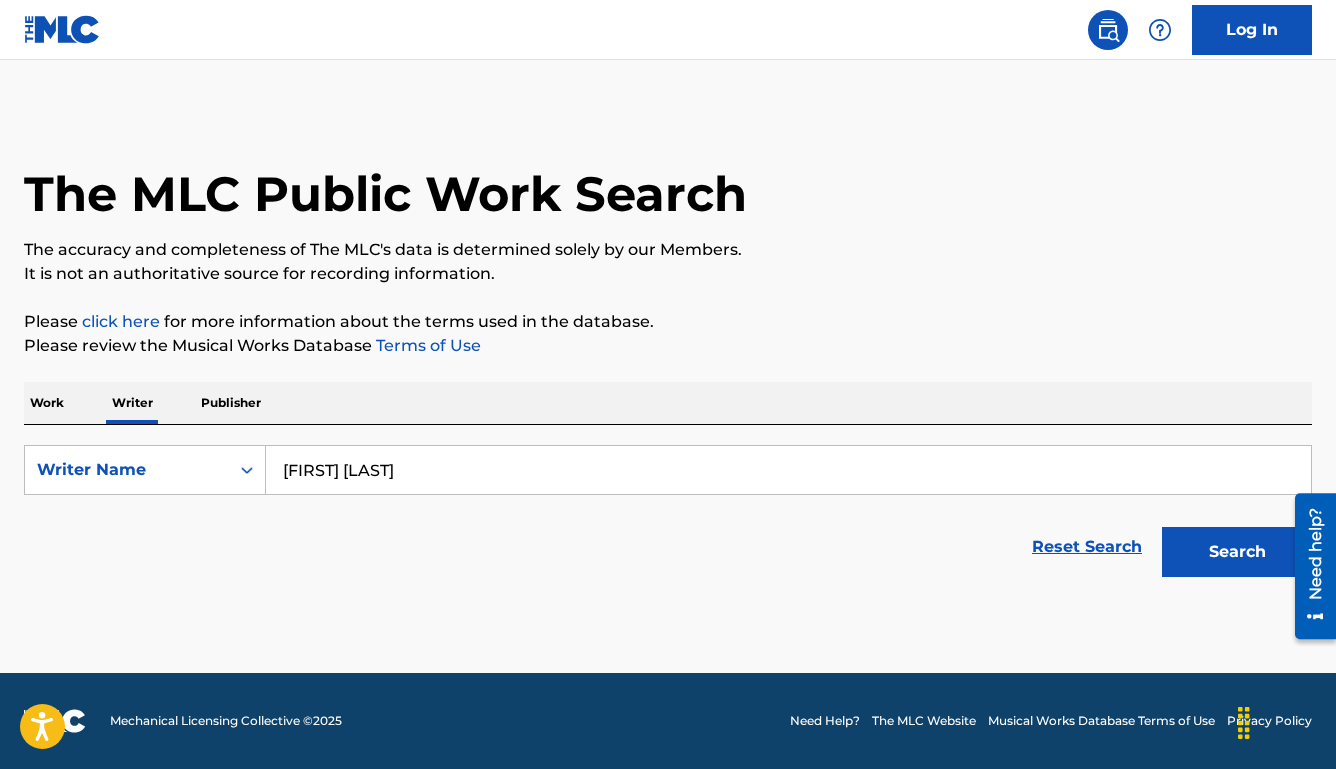 click on "Search" at bounding box center [1237, 552] 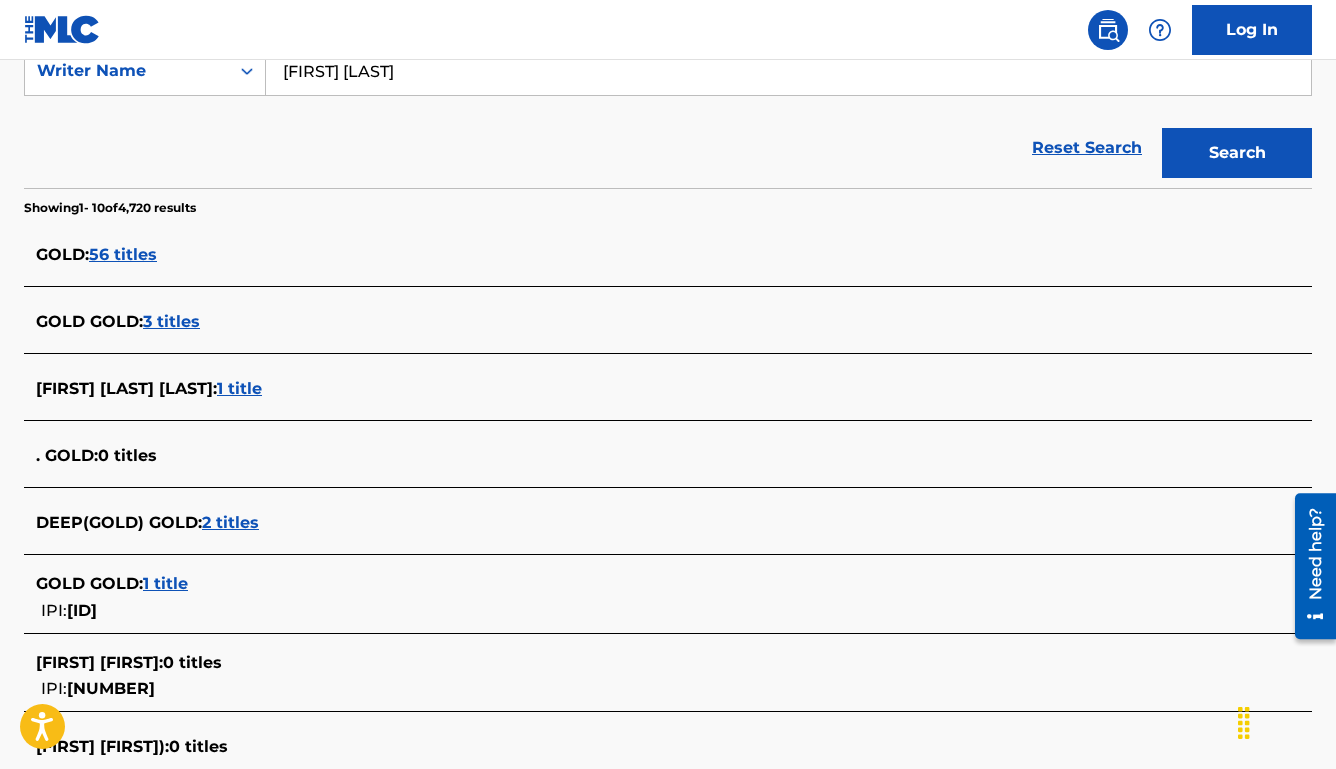 scroll, scrollTop: 200, scrollLeft: 0, axis: vertical 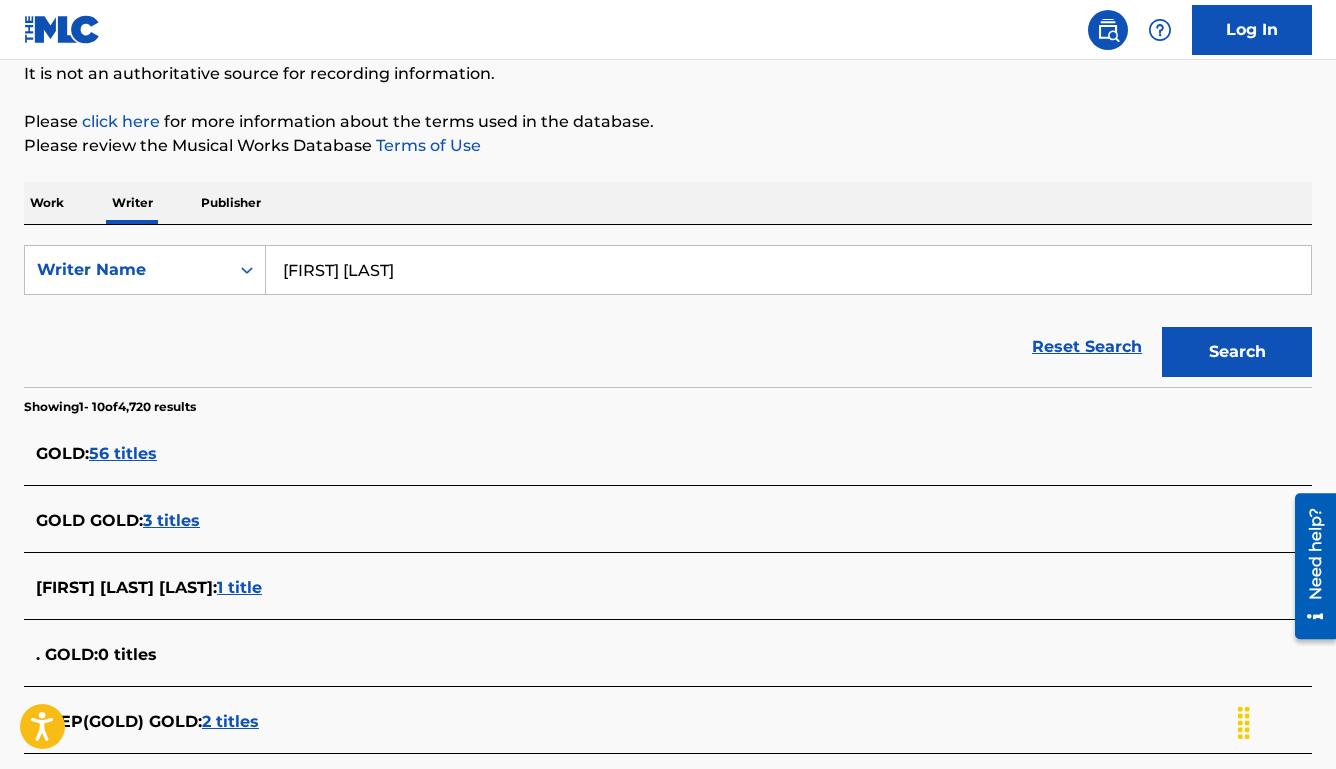 click on "[FIRST] [LAST]" at bounding box center [788, 270] 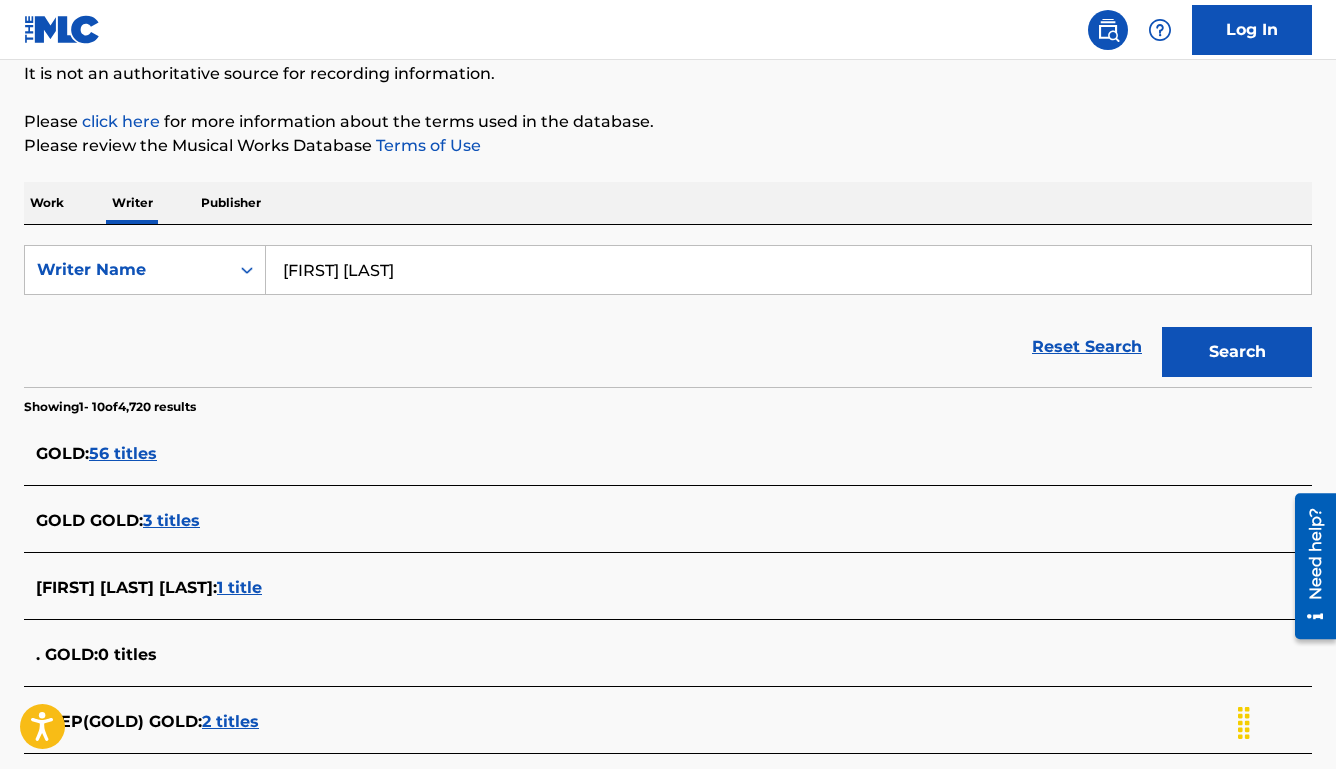 type on "[FIRST] [LAST]" 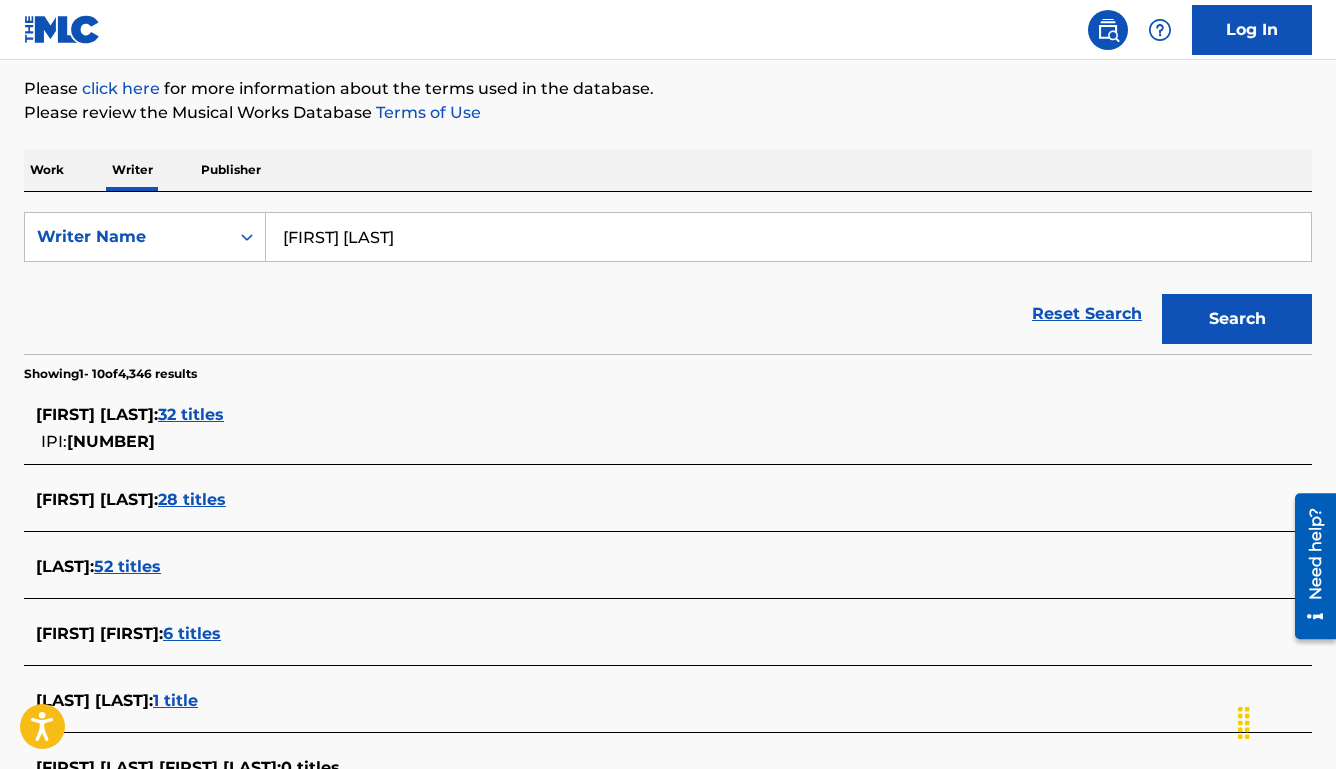 scroll, scrollTop: 236, scrollLeft: 0, axis: vertical 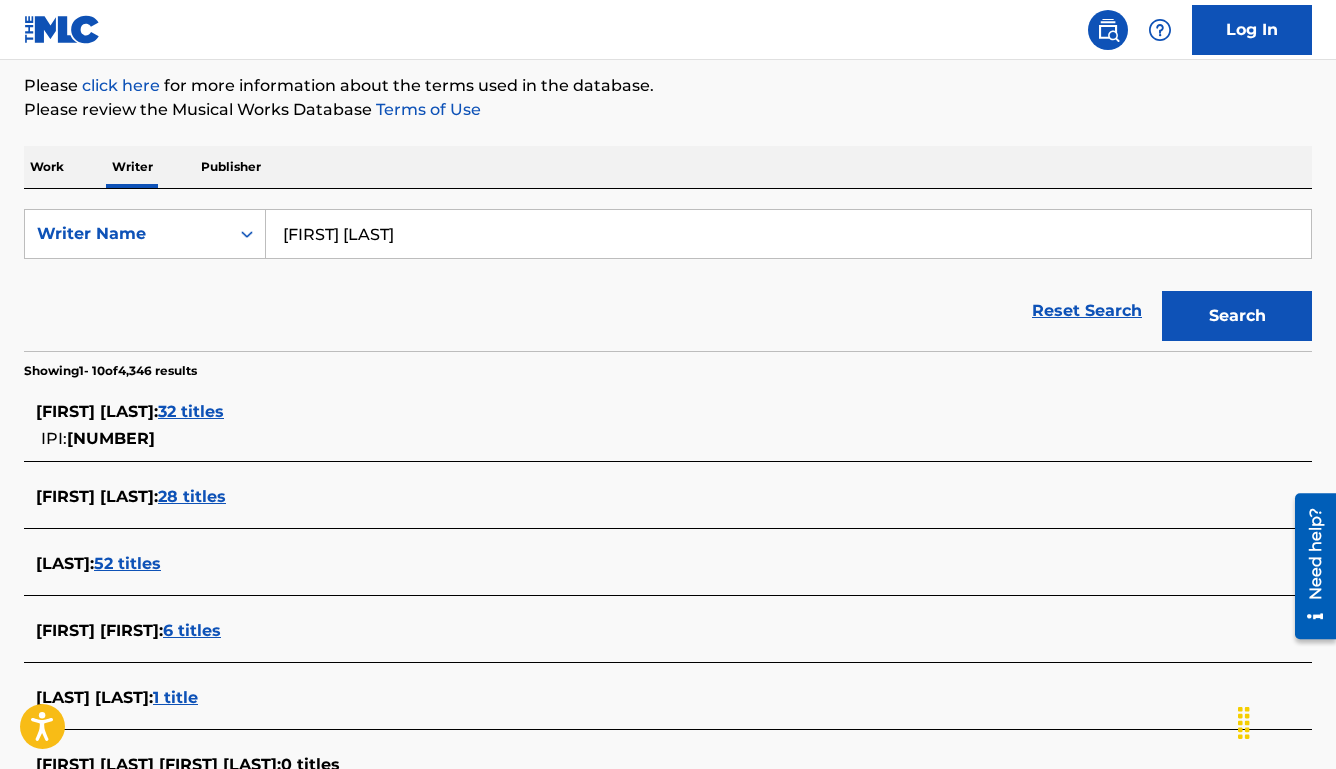 click on "32 titles" at bounding box center (191, 411) 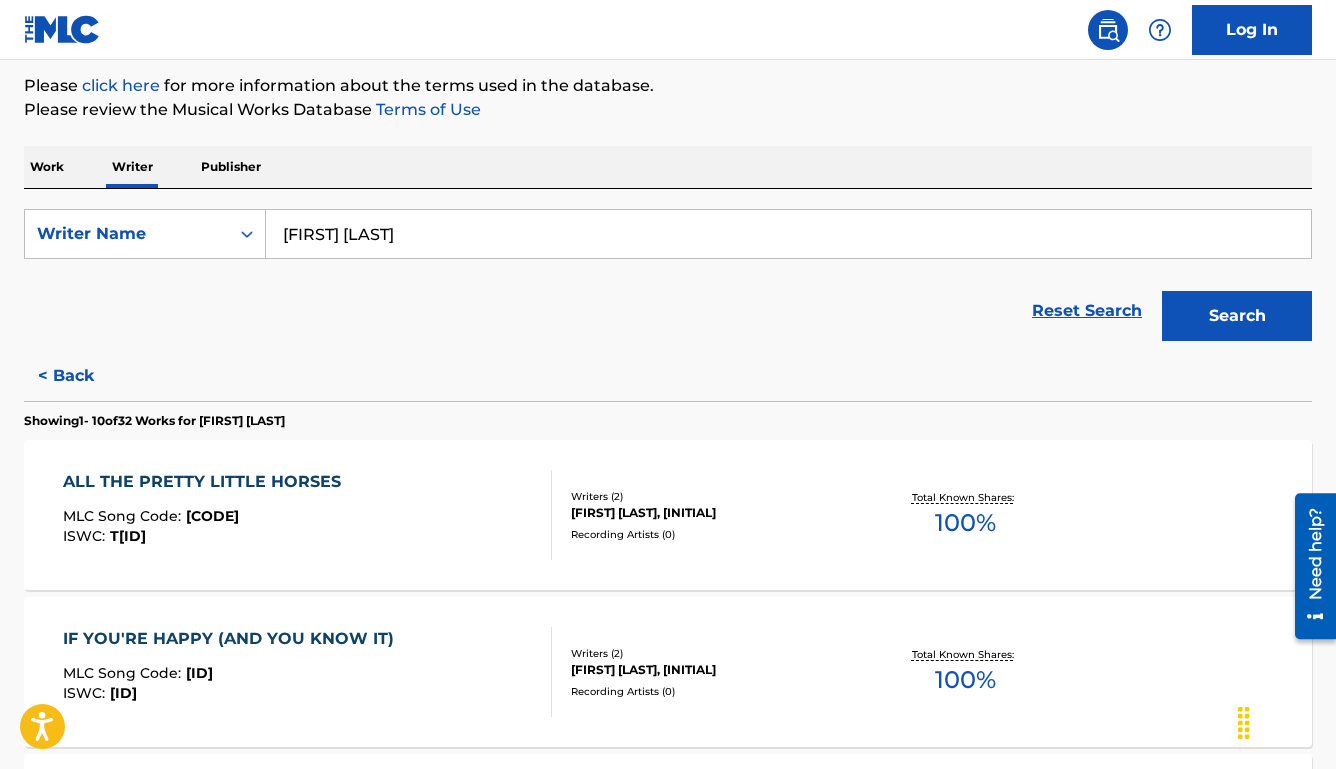 click on "ISWC : [ID]" at bounding box center [207, 536] 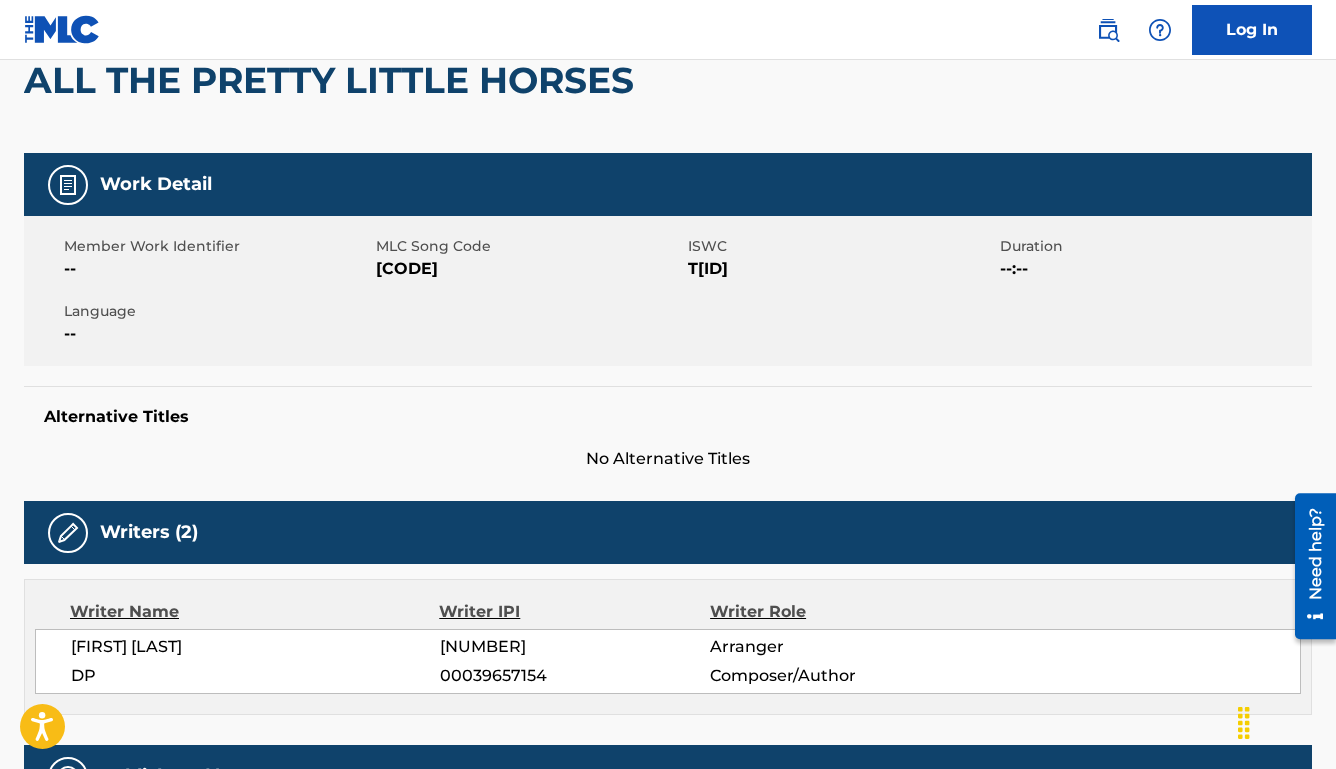 scroll, scrollTop: 0, scrollLeft: 0, axis: both 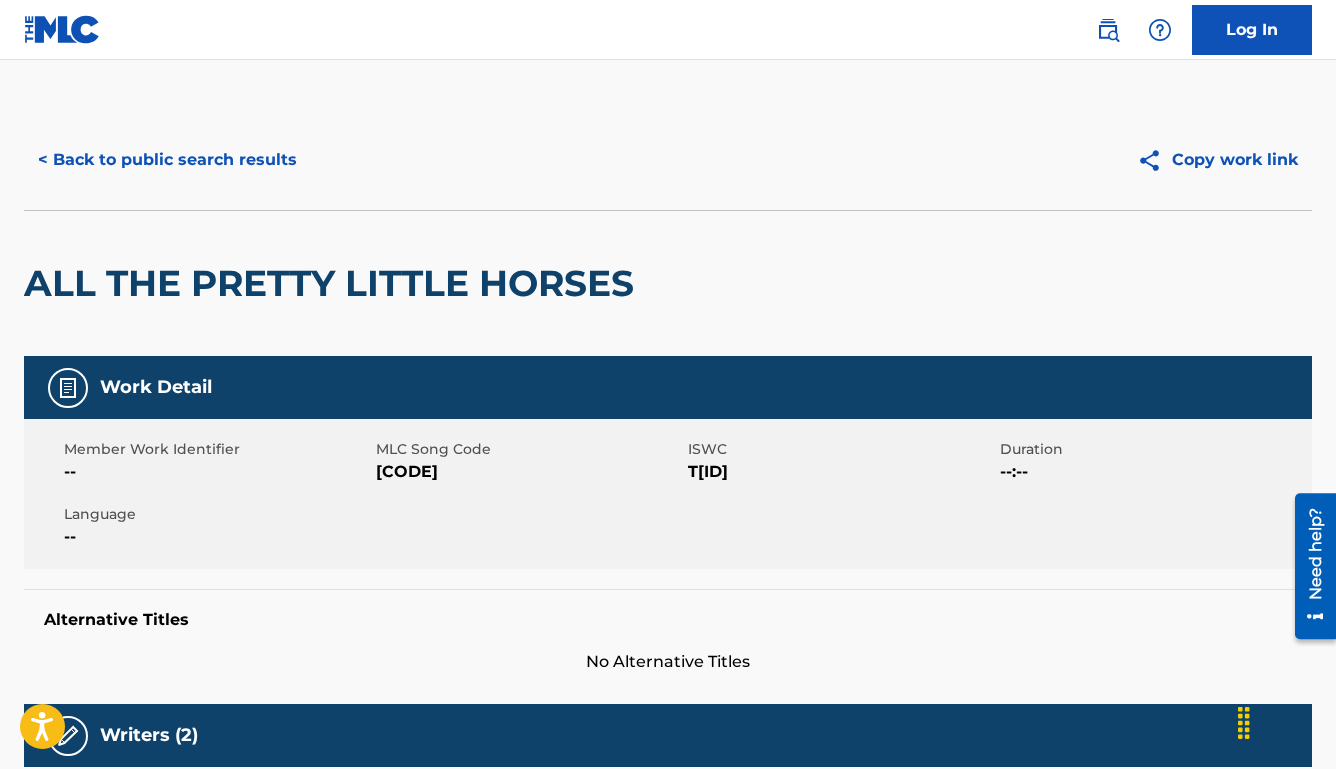 click on "< Back to public search results" at bounding box center [167, 160] 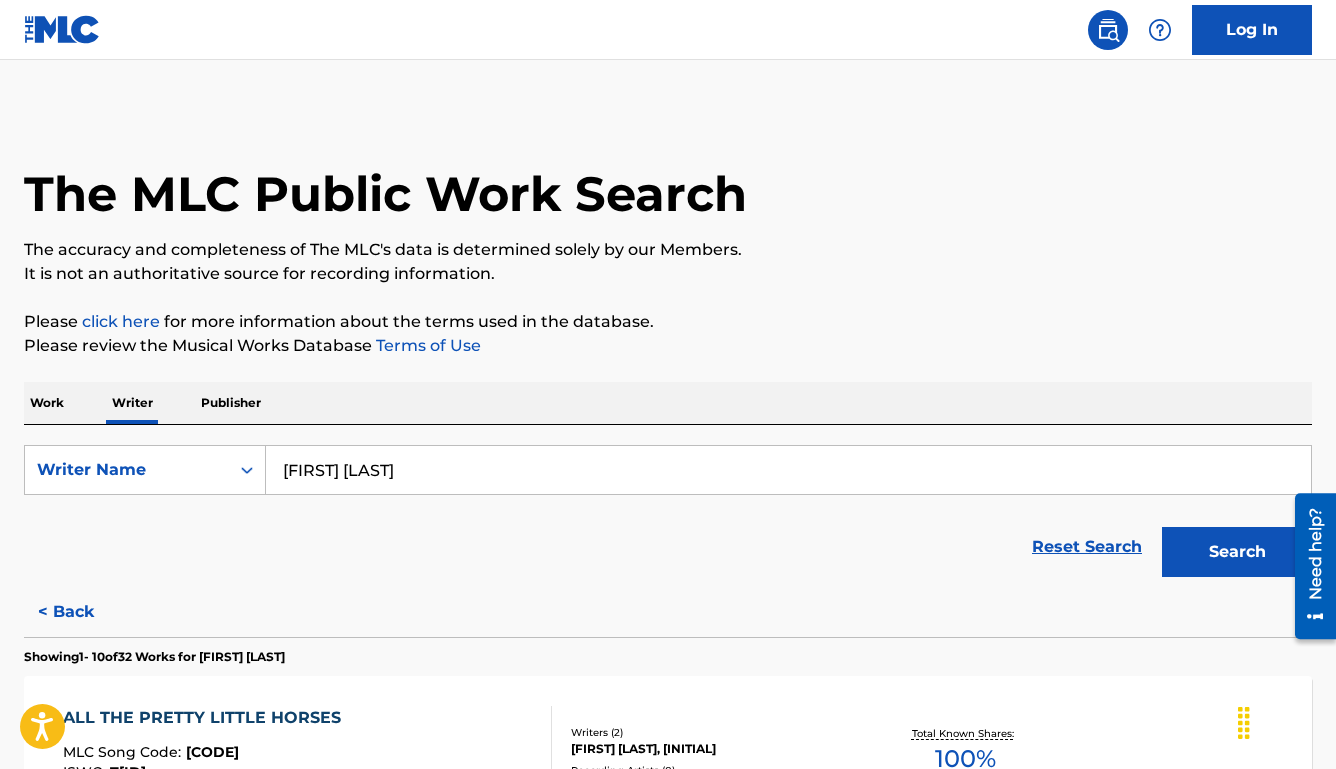 click on "Work" at bounding box center (47, 403) 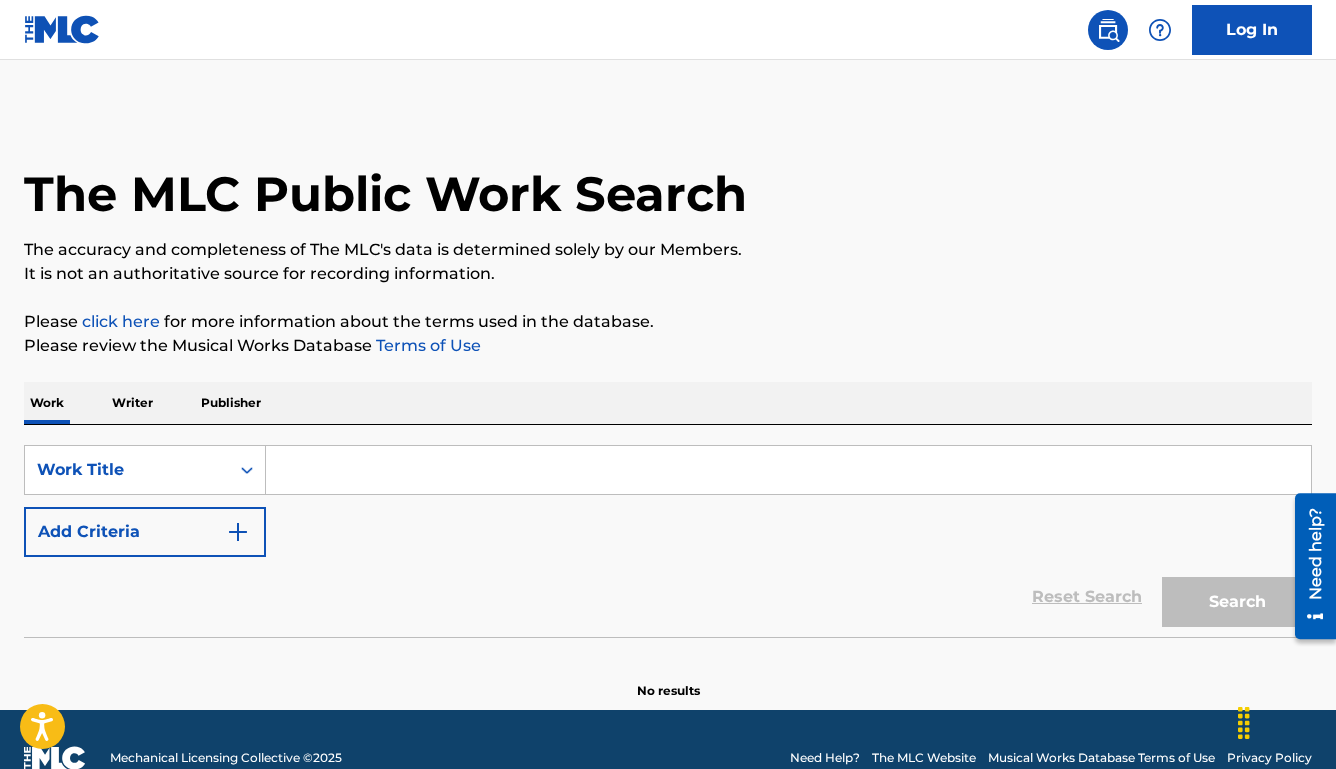 click at bounding box center (788, 470) 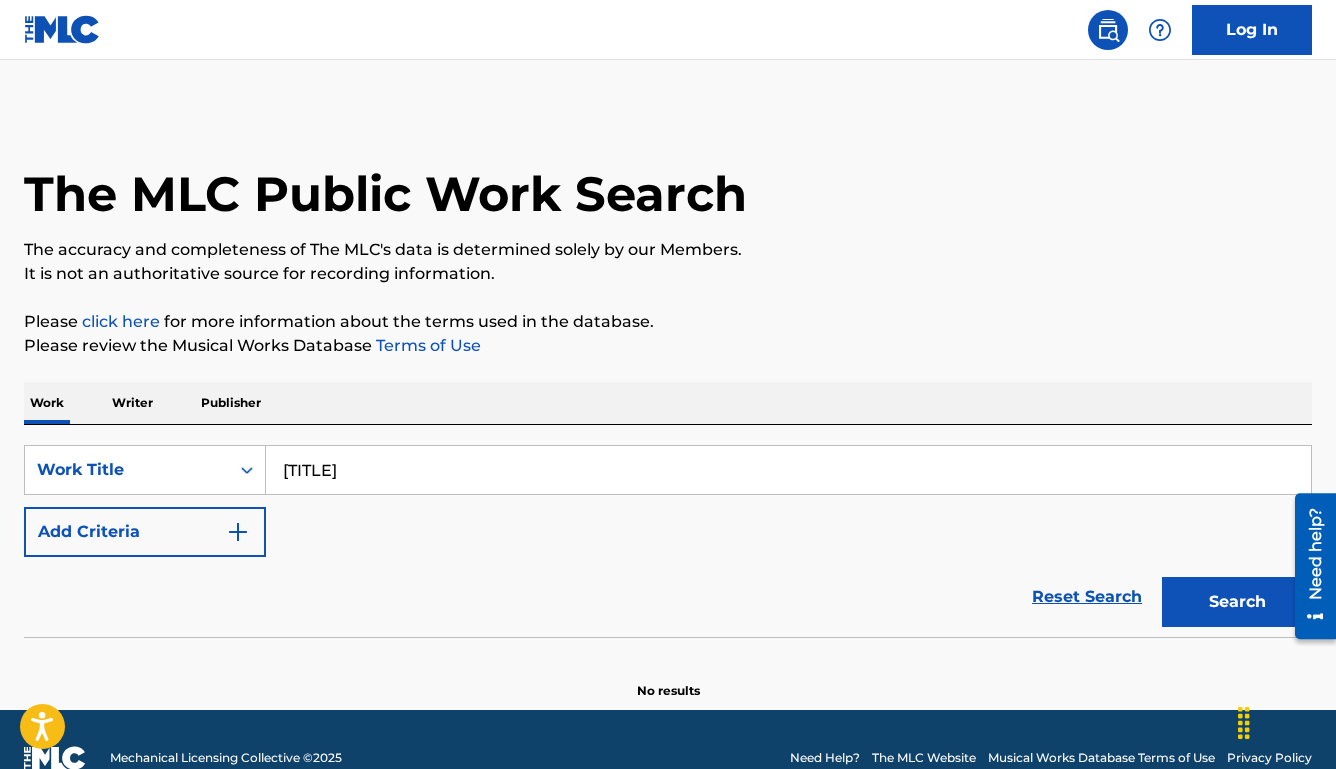 type on "[TITLE]" 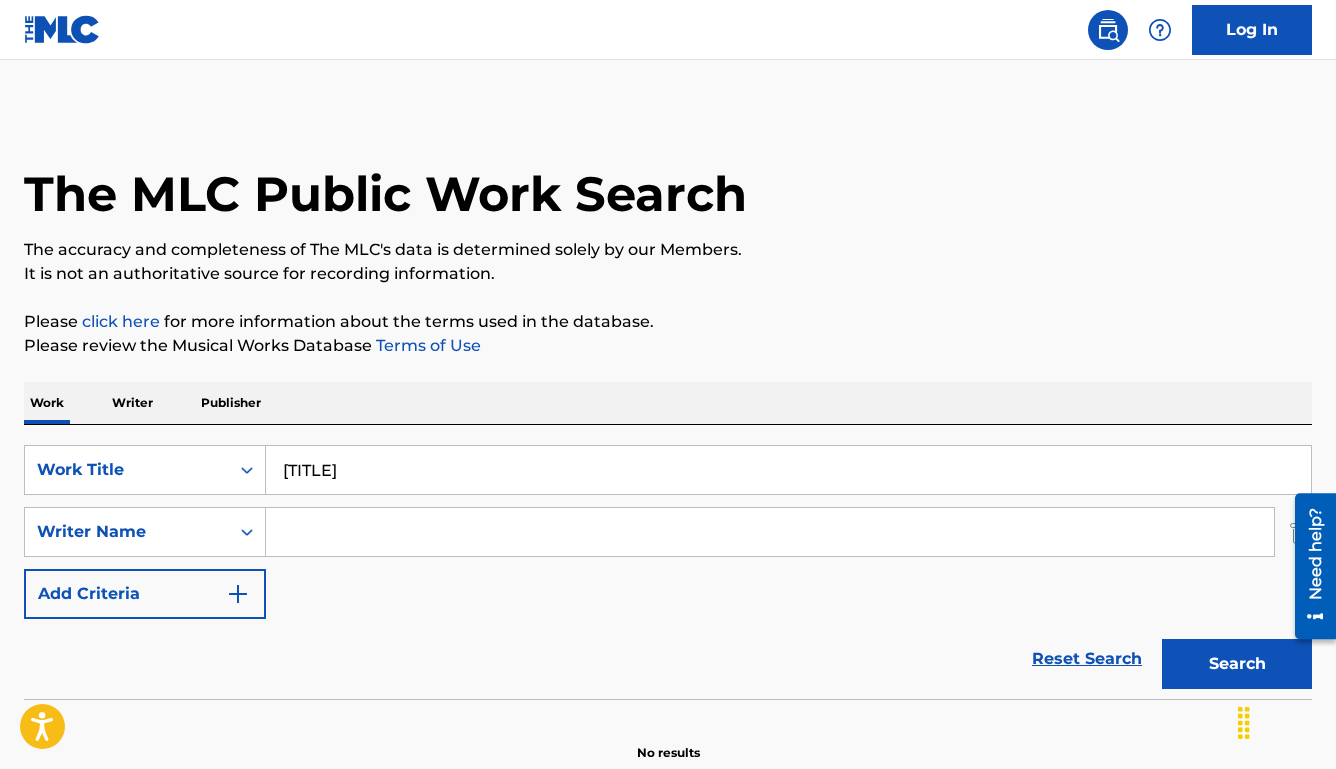 click at bounding box center (770, 532) 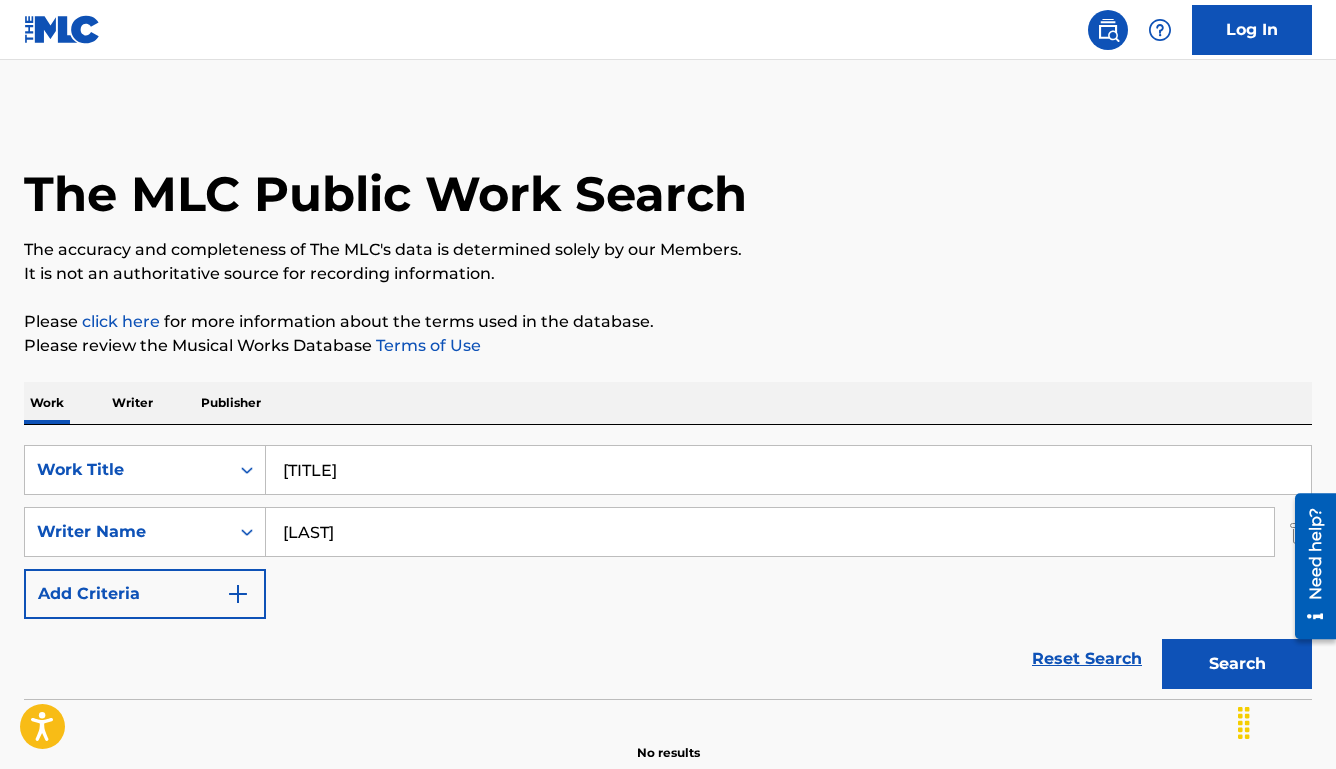 click on "Search" at bounding box center (1237, 664) 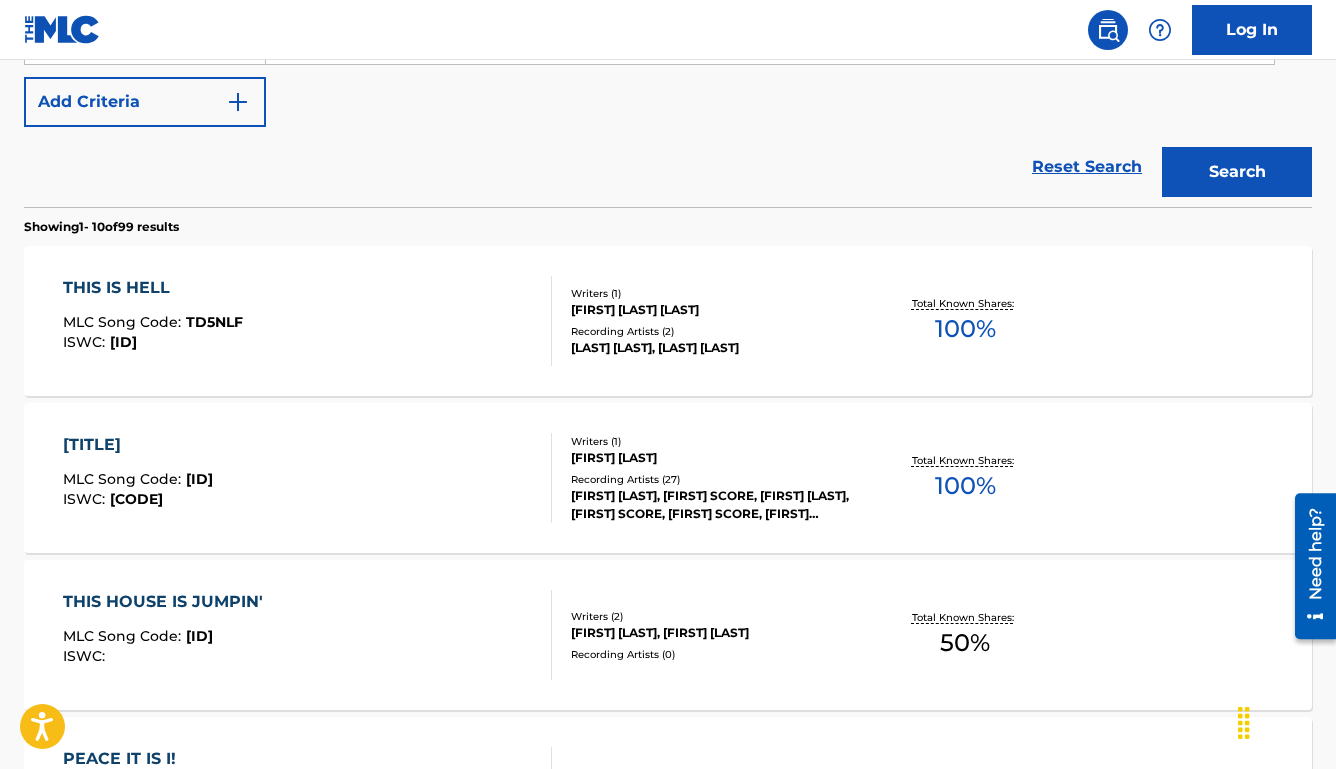 scroll, scrollTop: 495, scrollLeft: 0, axis: vertical 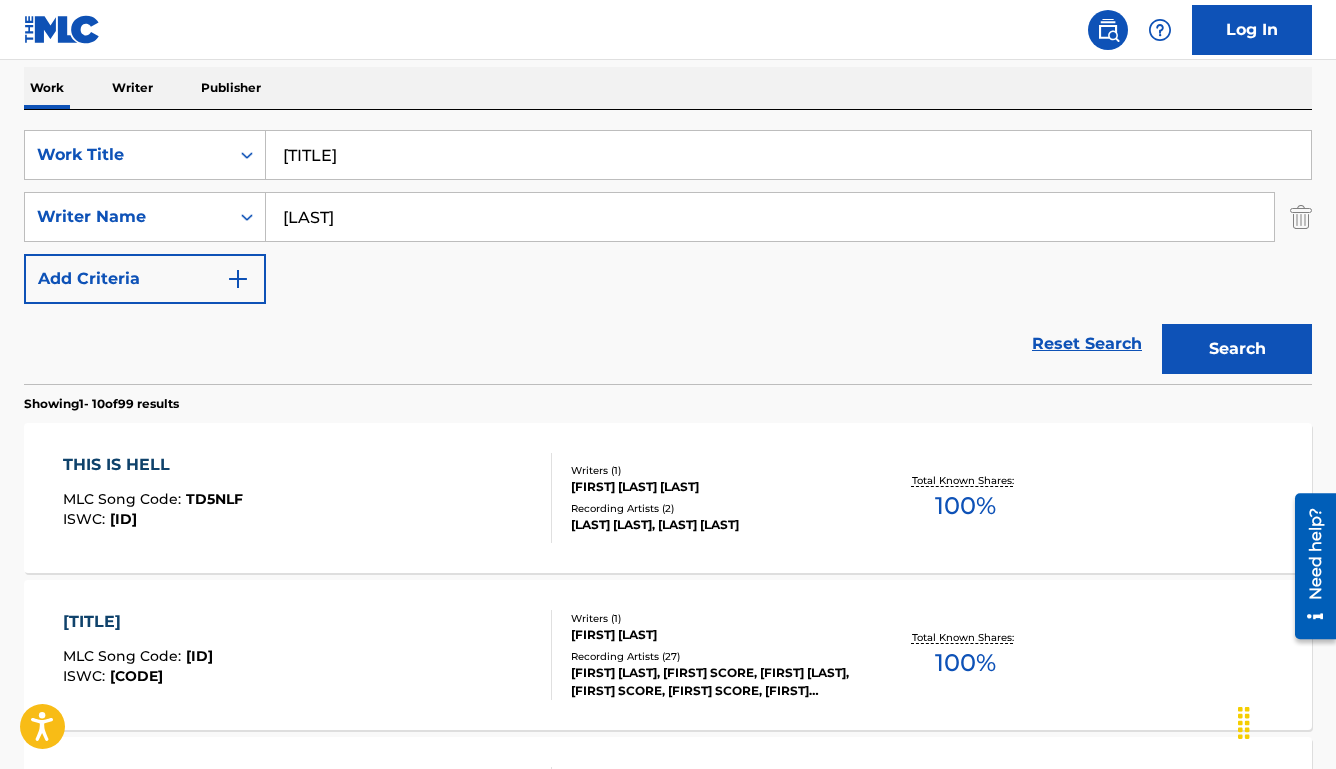 click on "[LAST]" at bounding box center [770, 217] 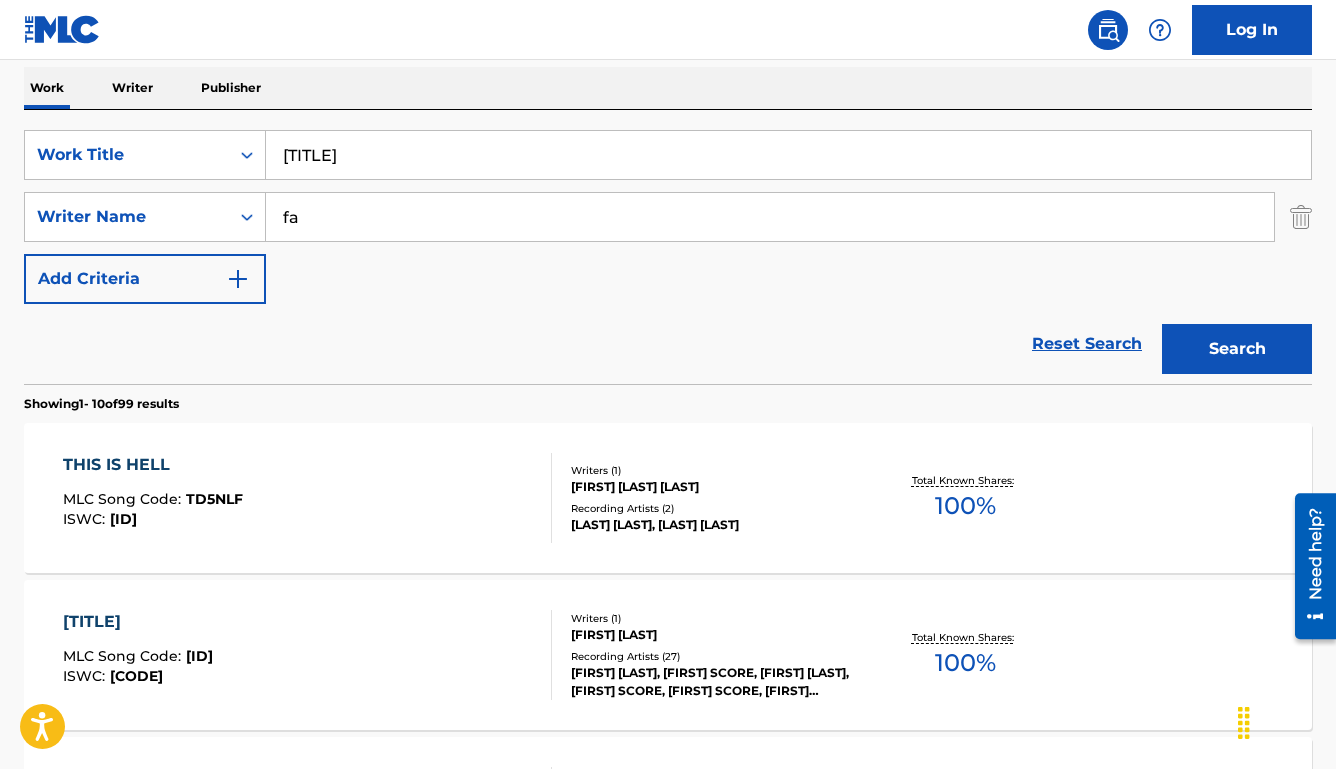 type on "f" 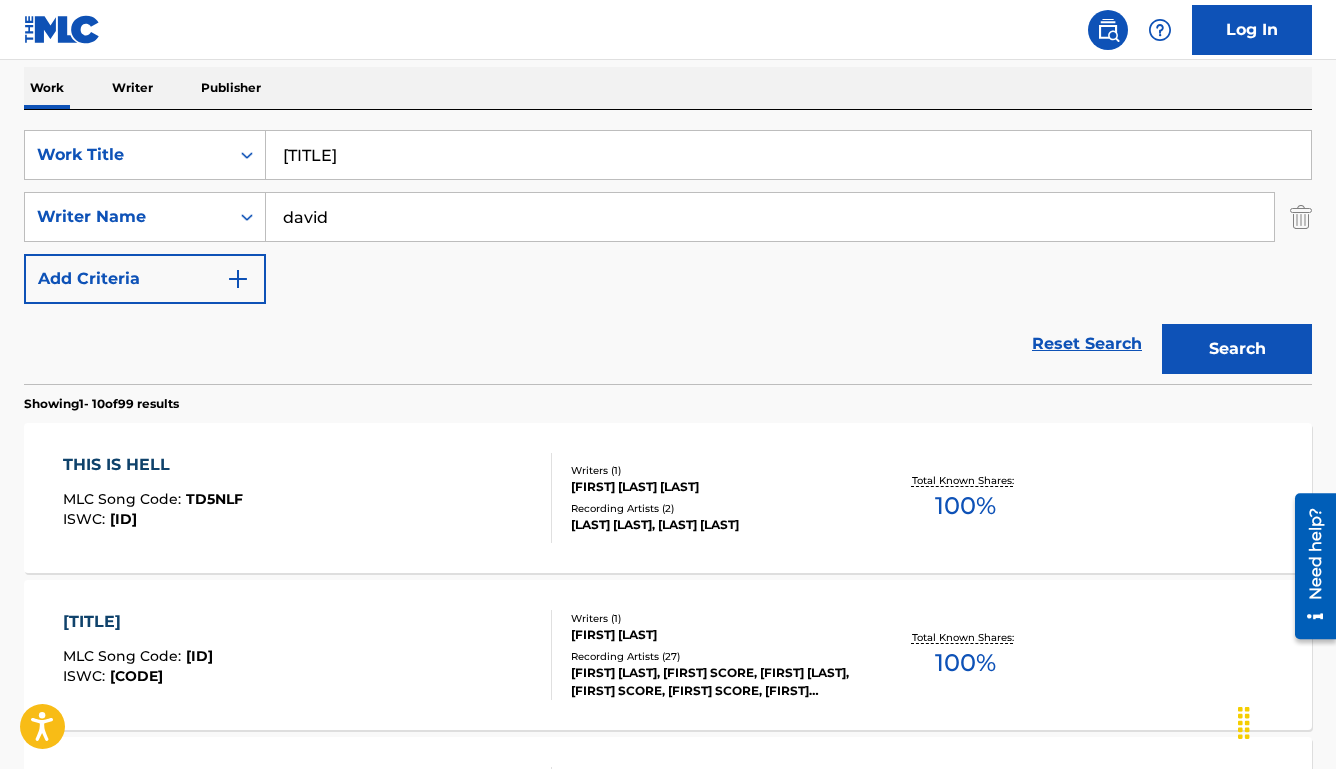 click on "Search" at bounding box center [1237, 349] 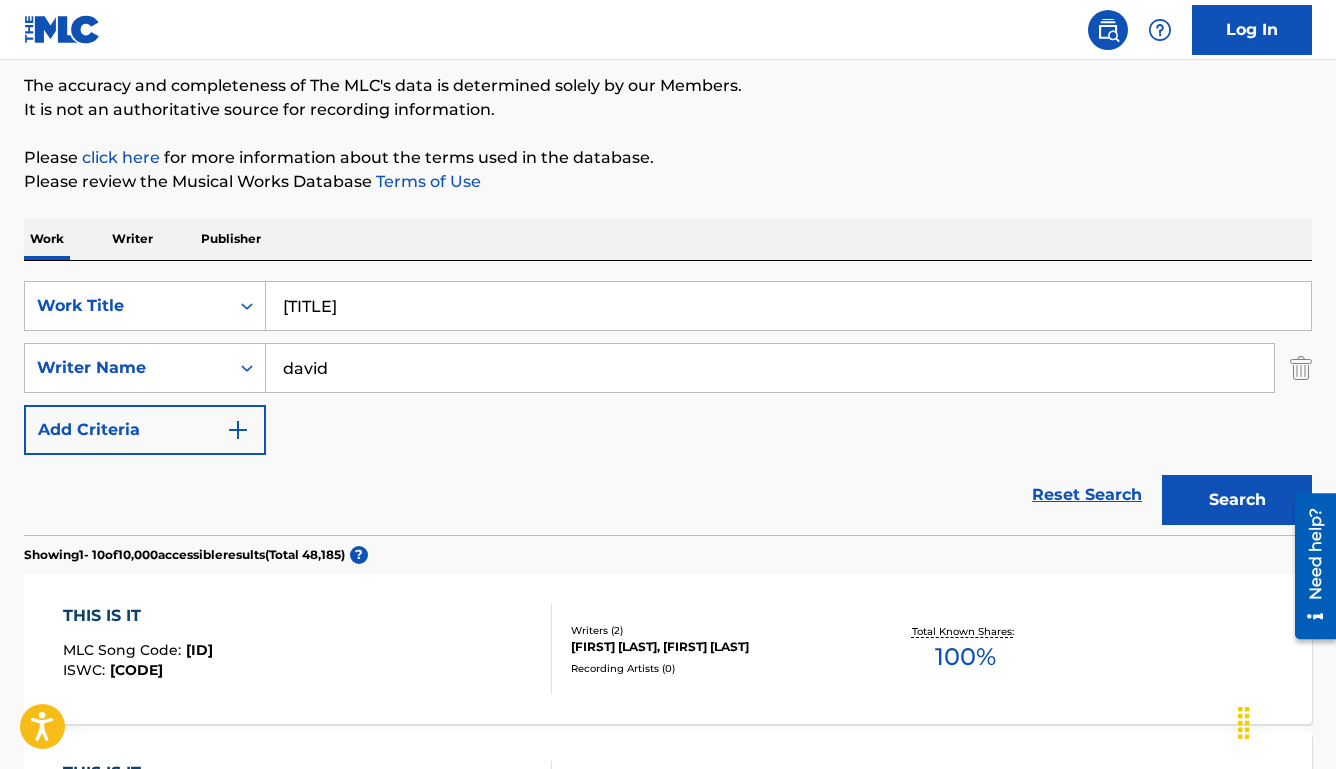 scroll, scrollTop: 315, scrollLeft: 0, axis: vertical 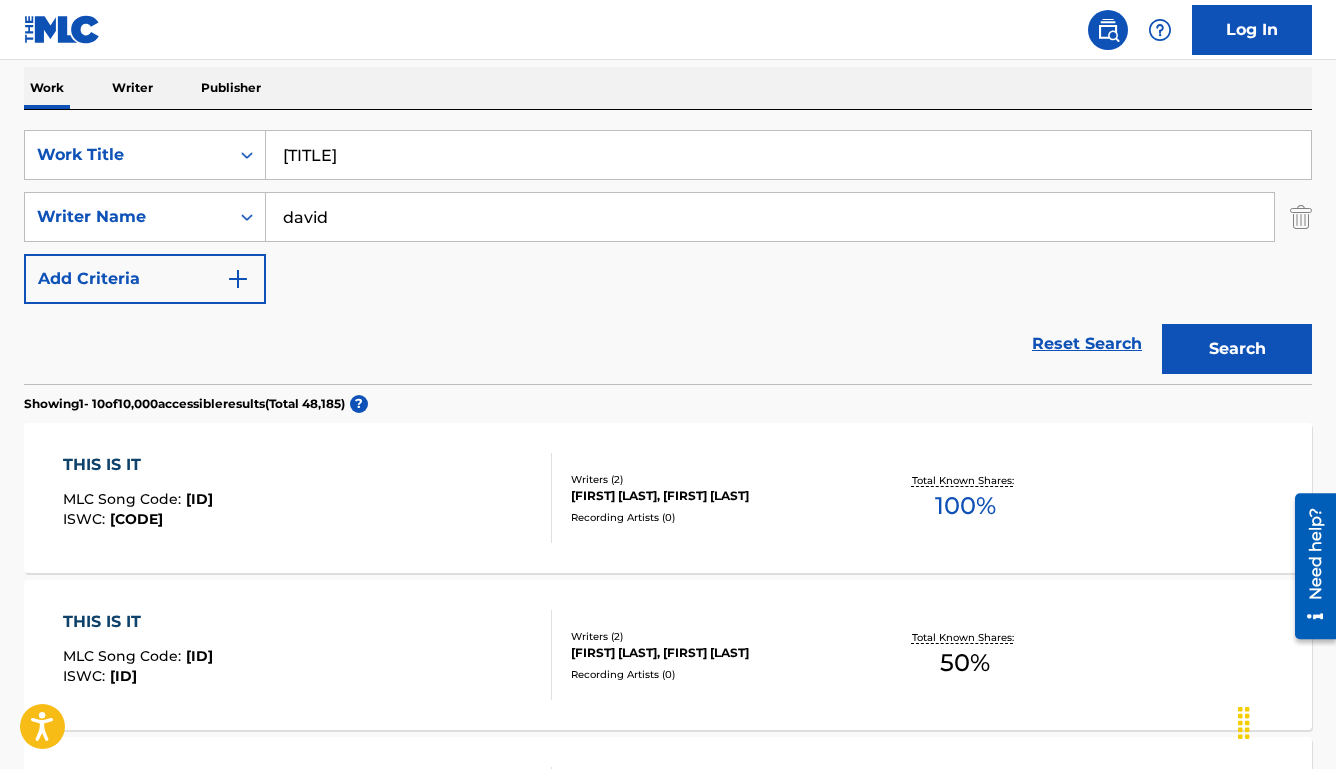 click on "david" at bounding box center (770, 217) 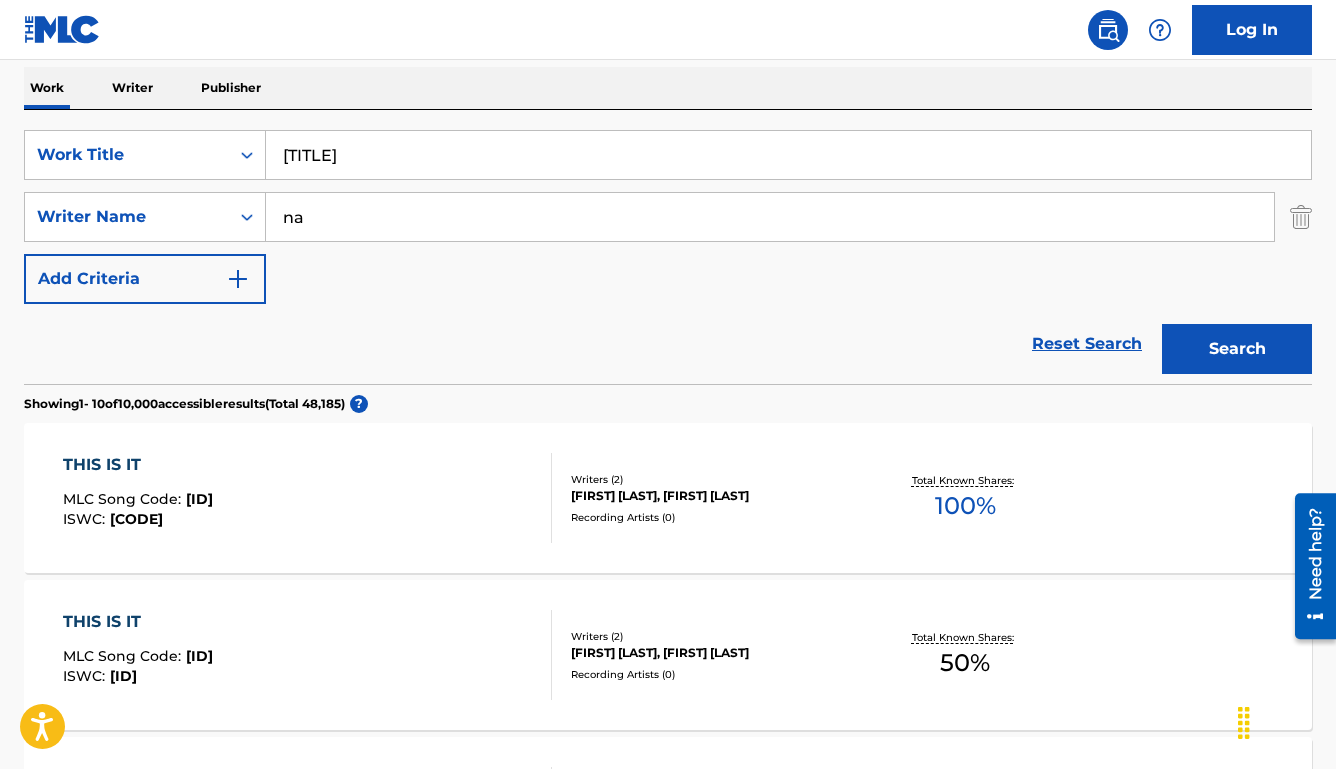 type on "n" 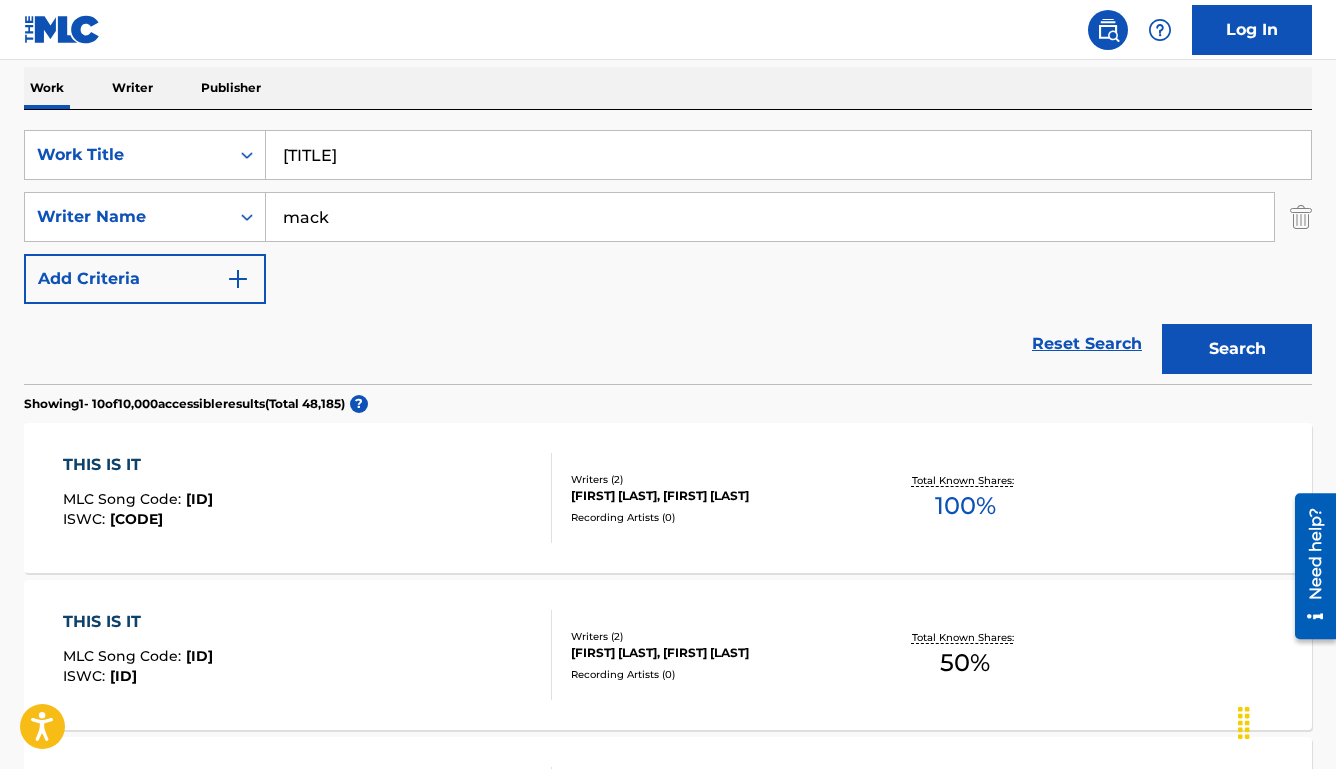 type on "mack" 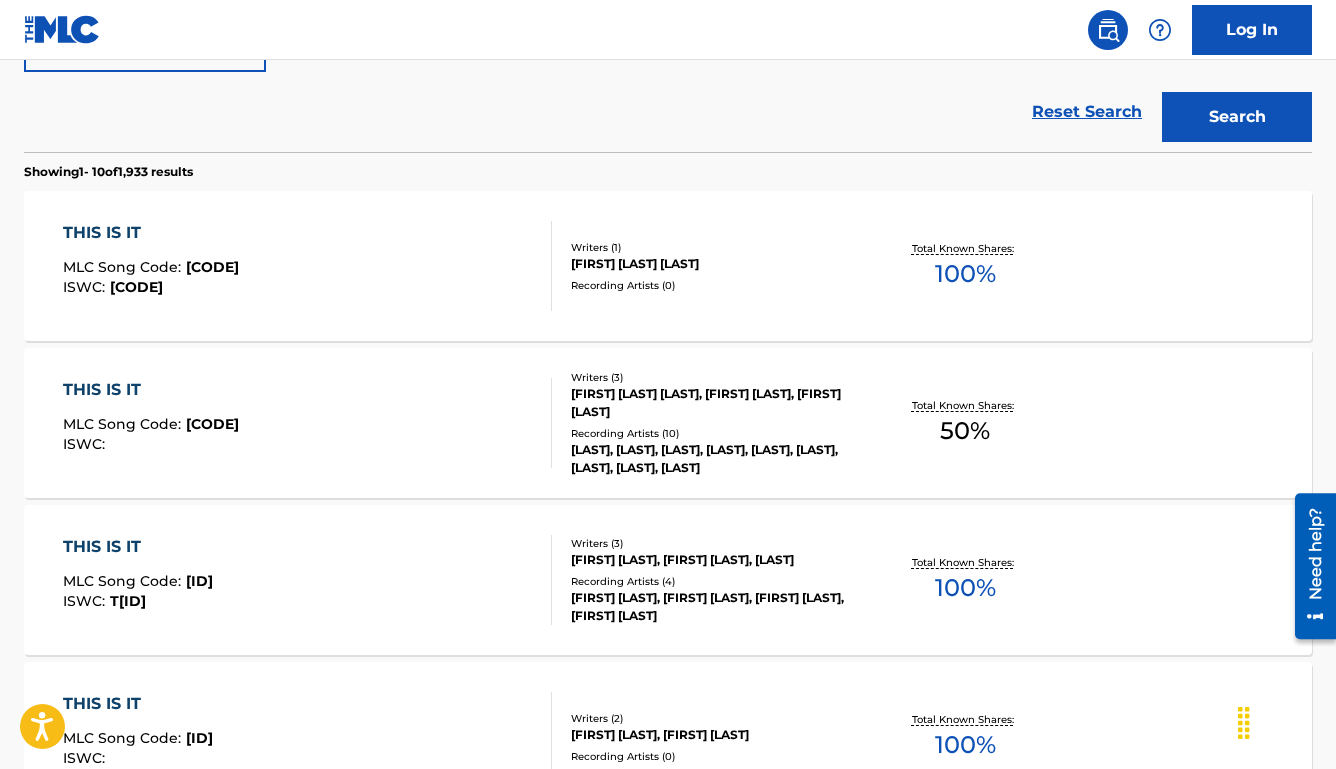 scroll, scrollTop: 0, scrollLeft: 0, axis: both 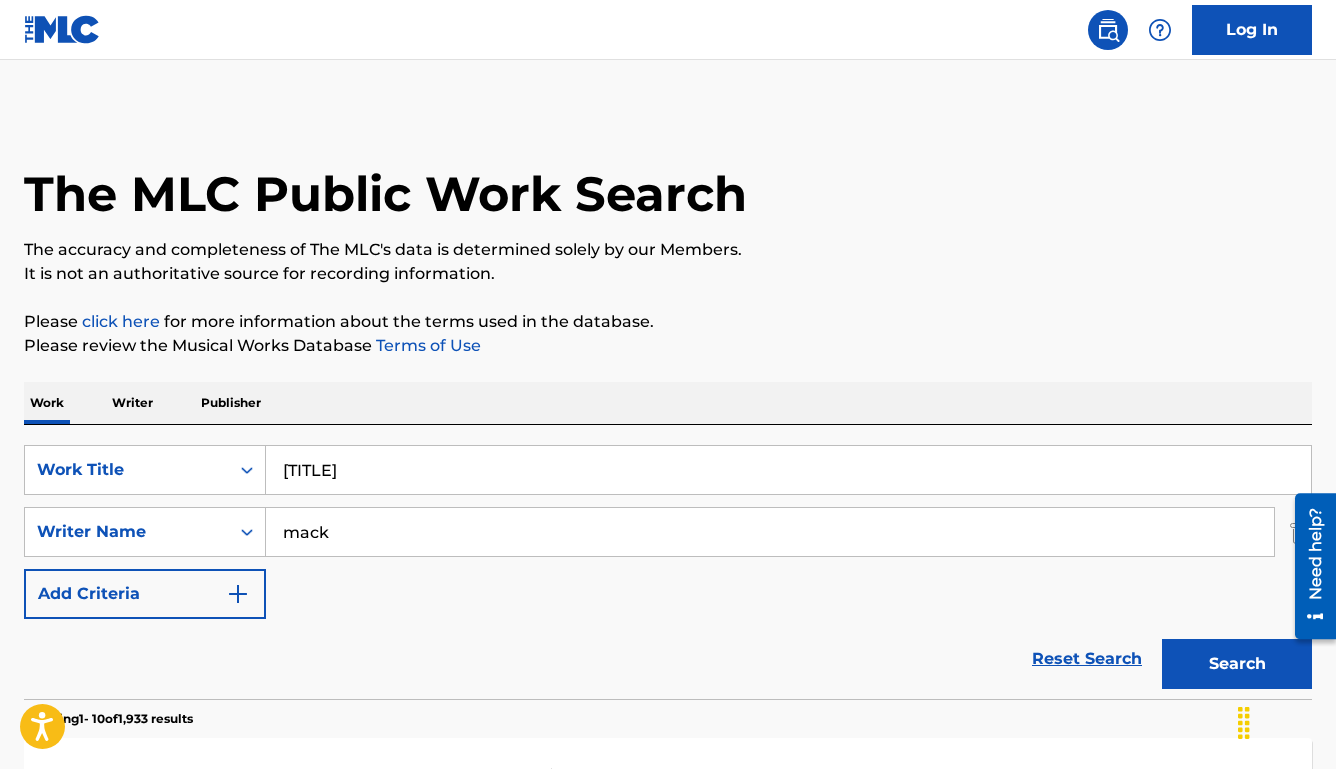 click on "Writer" at bounding box center [132, 403] 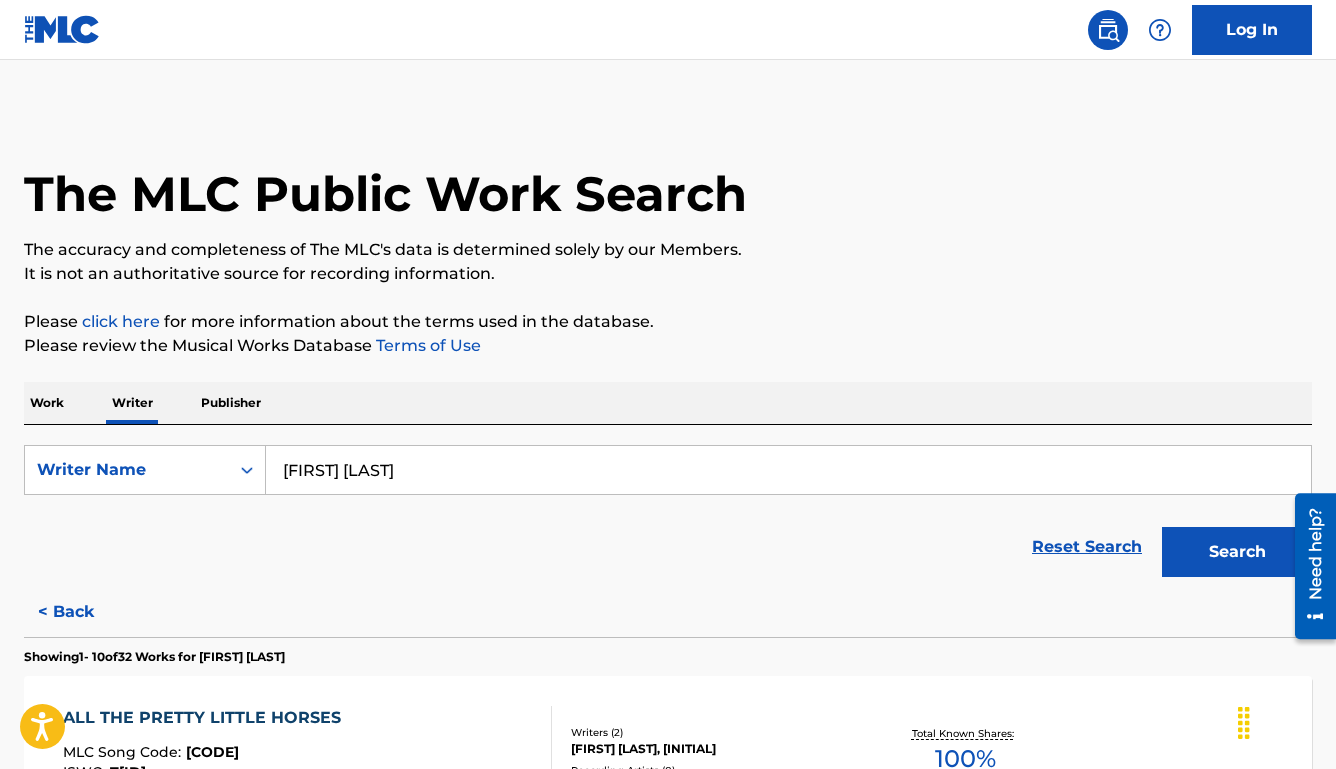 click on "[FIRST] [LAST]" at bounding box center [788, 470] 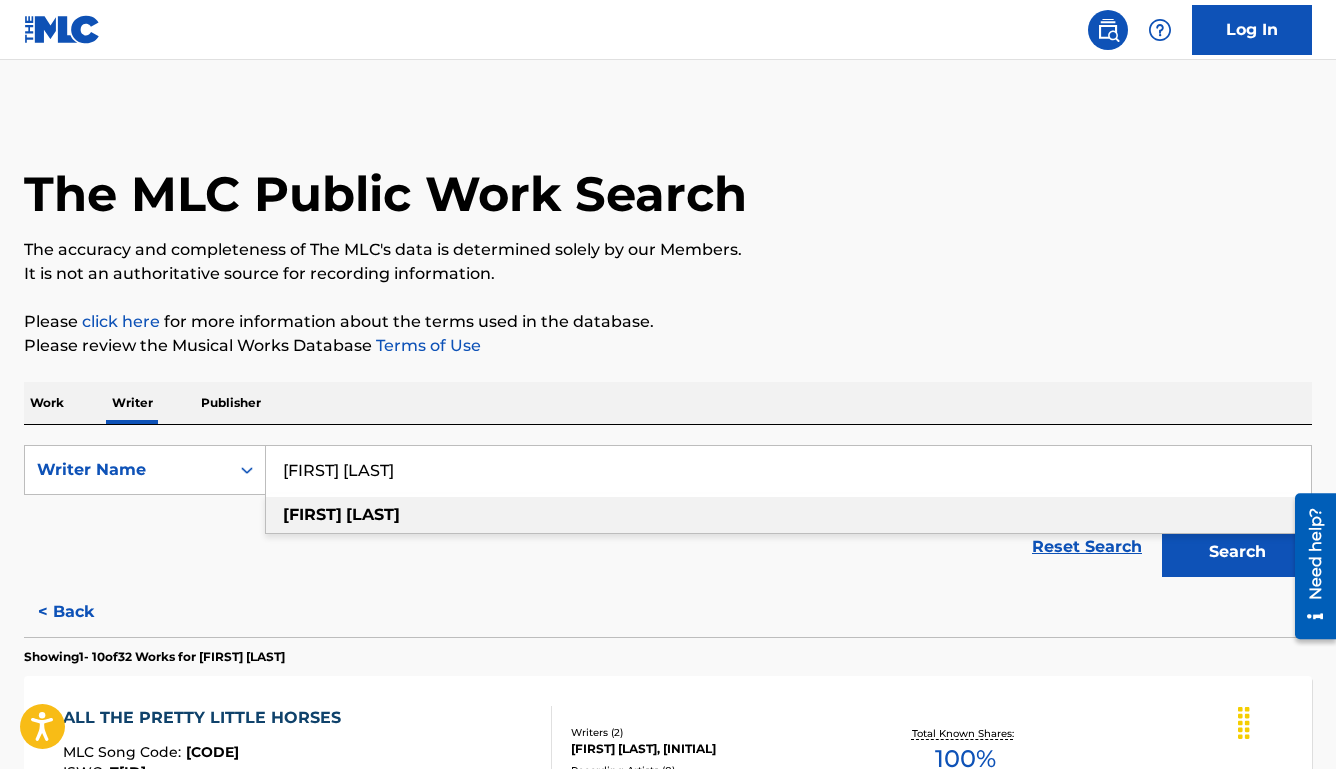 click on "[FIRST] [LAST]" at bounding box center [788, 470] 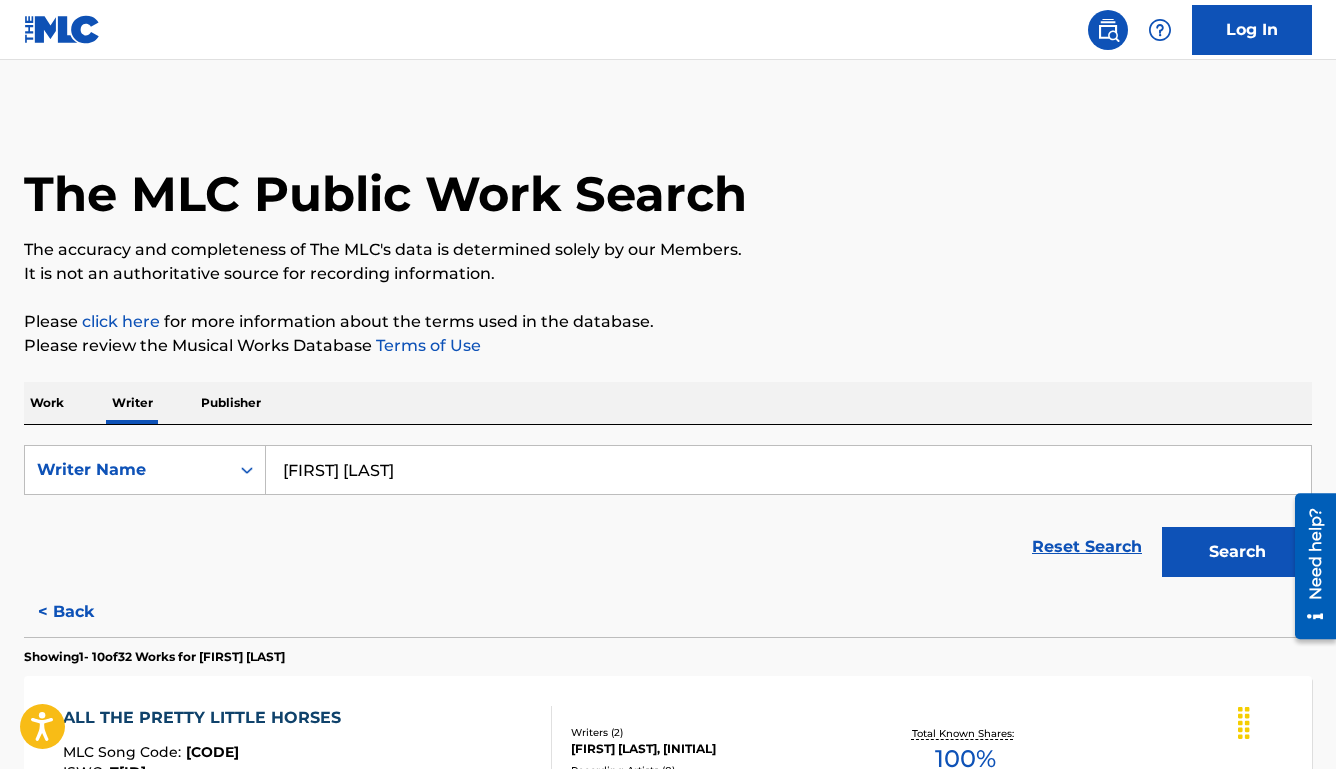 type on "[FIRST] [LAST]" 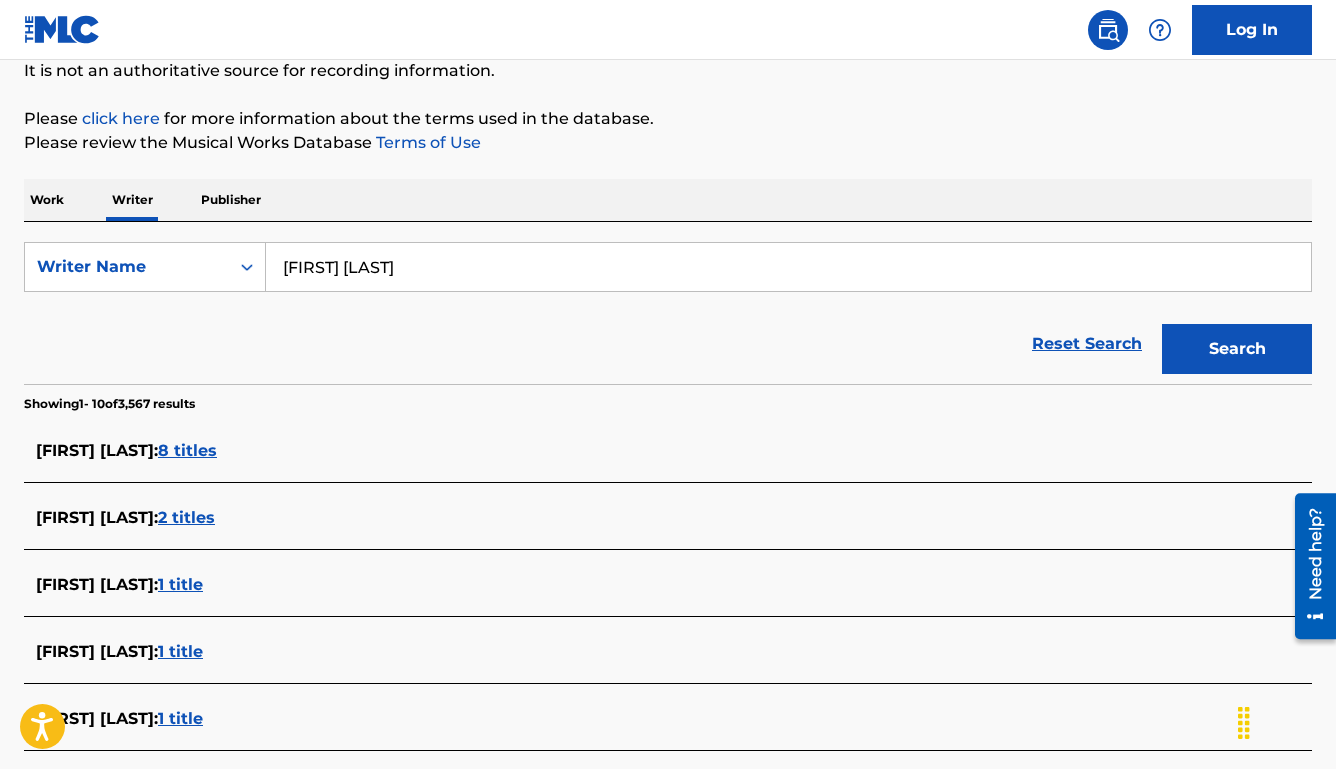 scroll, scrollTop: 216, scrollLeft: 0, axis: vertical 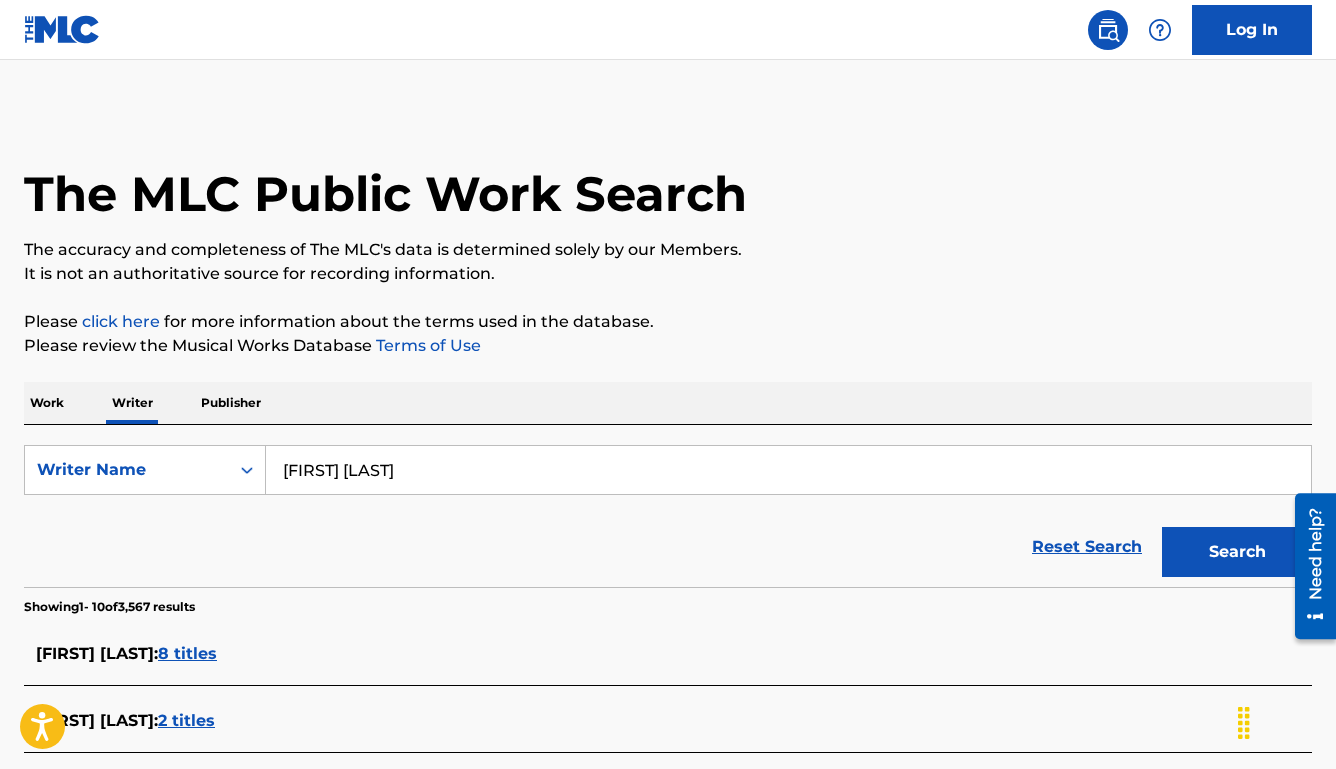 click on "Work" at bounding box center [47, 403] 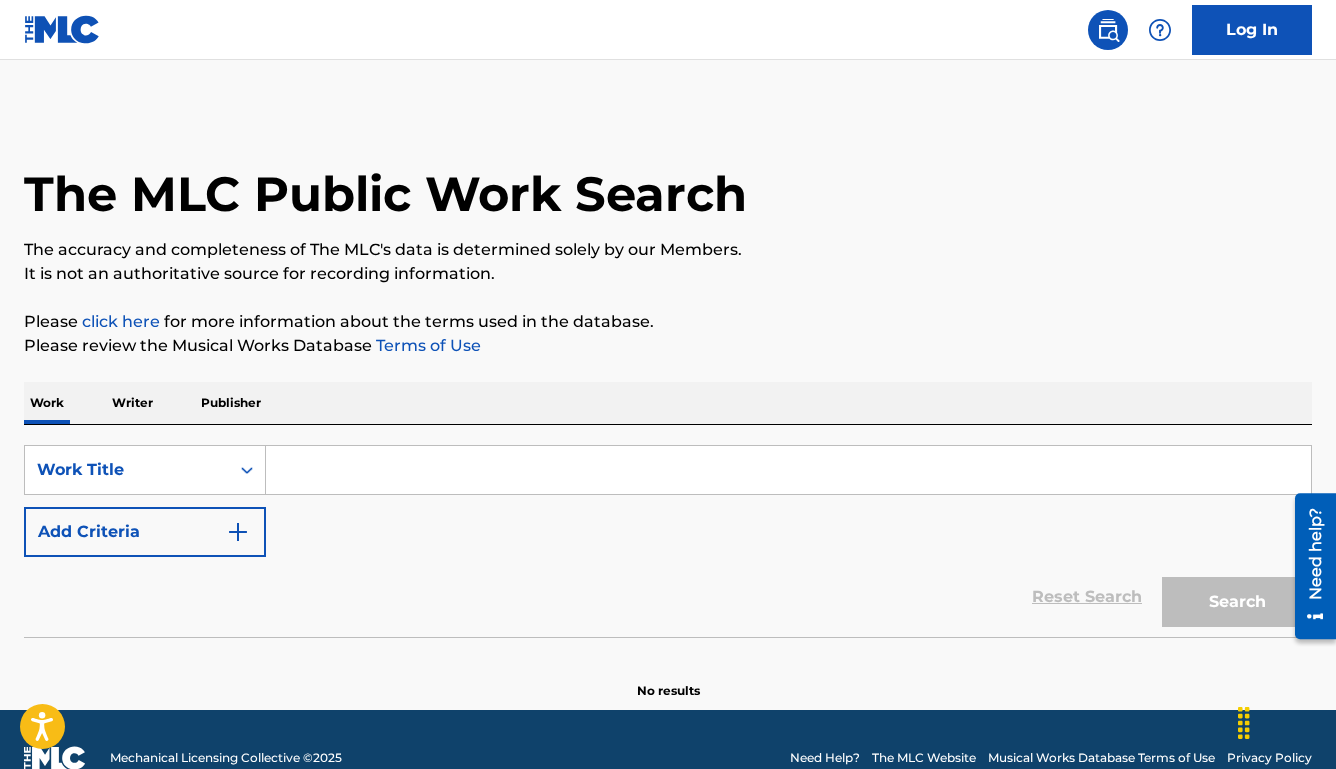 click at bounding box center (788, 470) 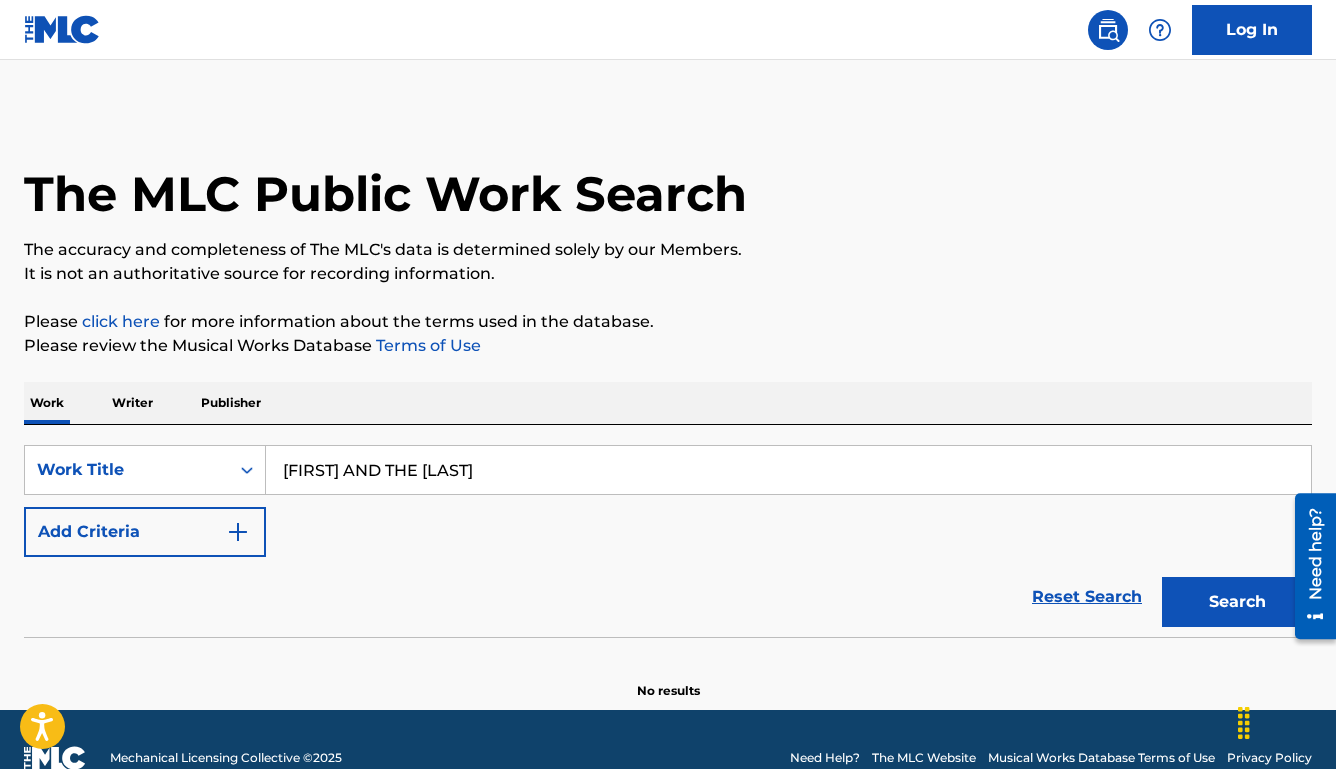 type on "[FIRST] AND THE [LAST]" 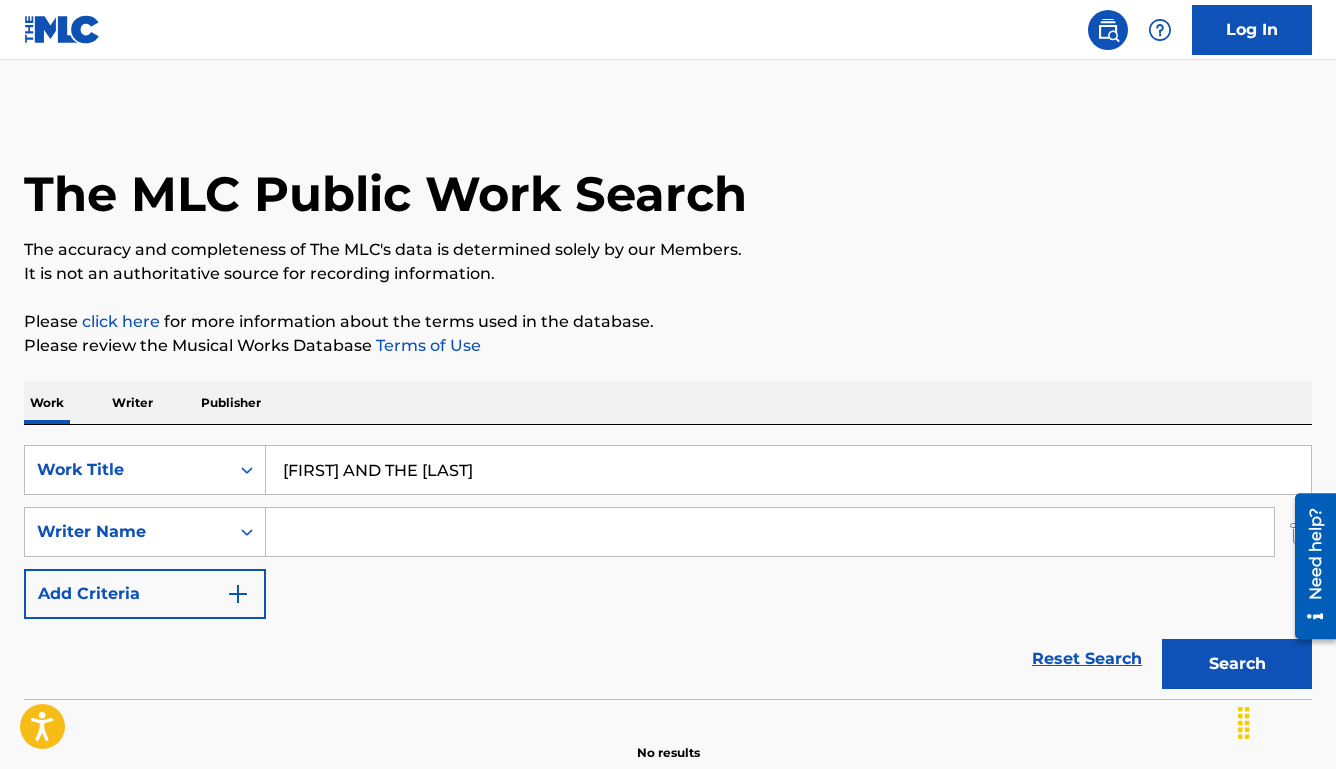 click at bounding box center [770, 532] 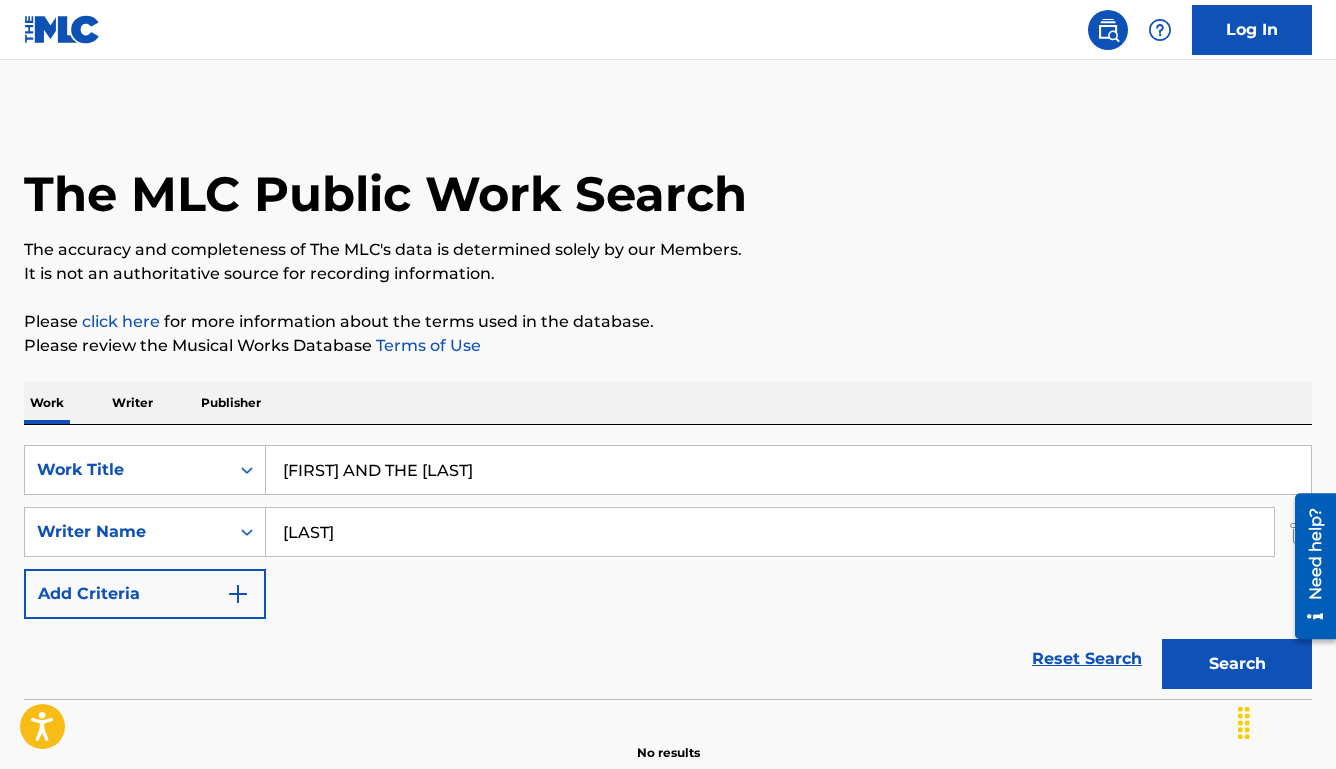 click on "Search" at bounding box center (1237, 664) 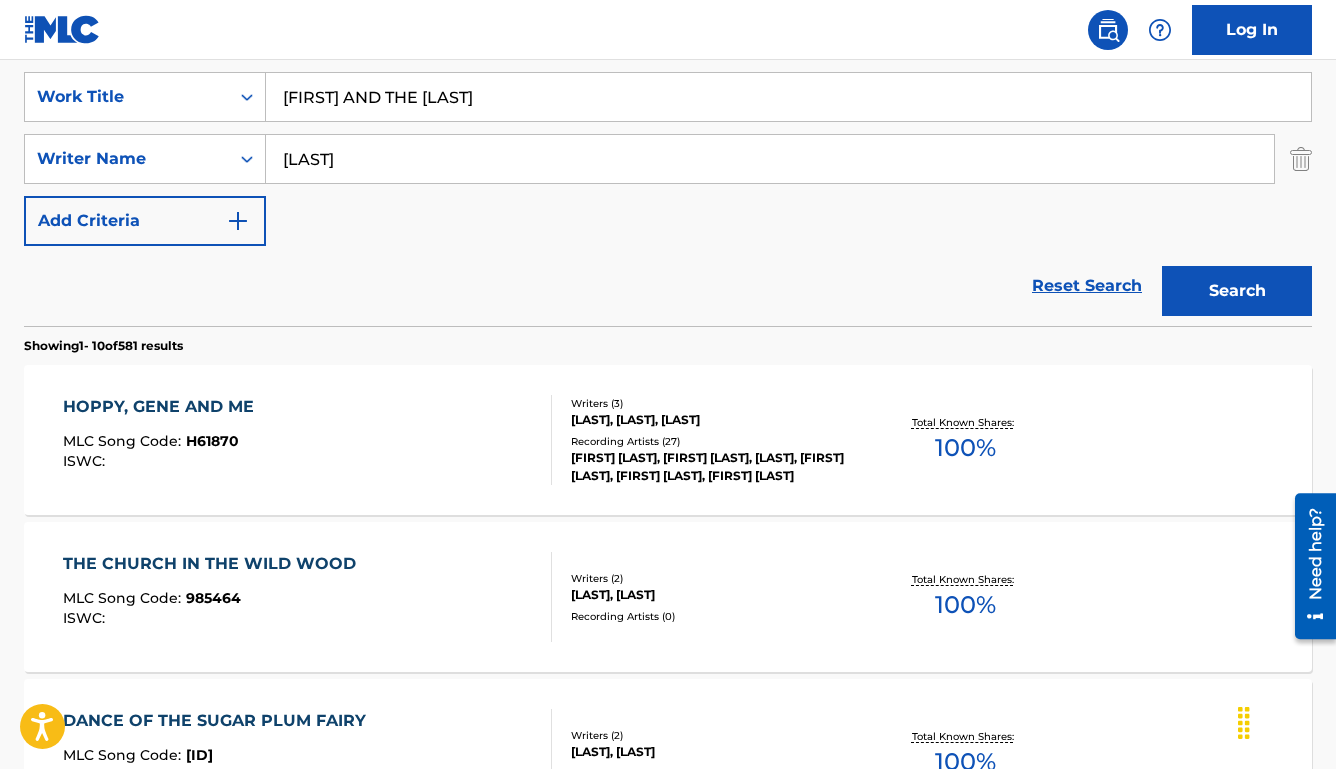 scroll, scrollTop: 344, scrollLeft: 0, axis: vertical 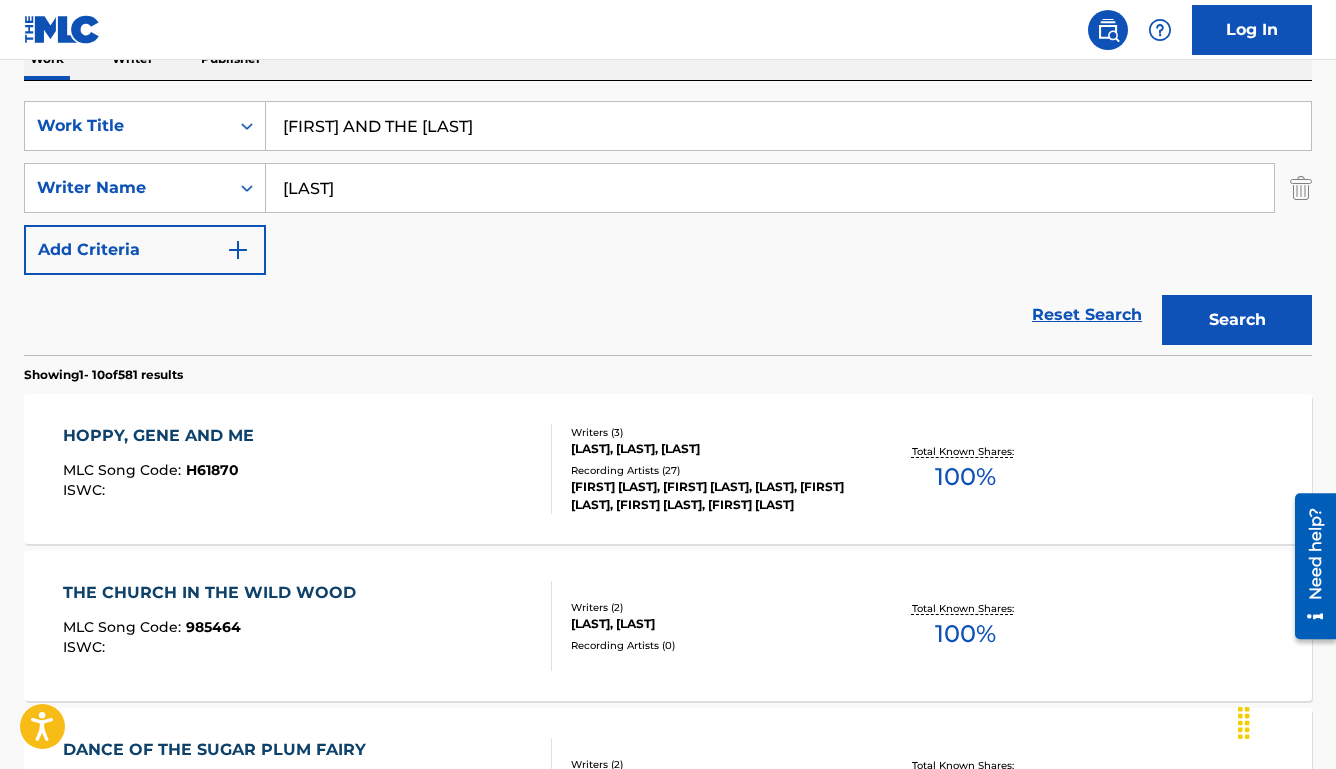 click on "[LAST]" at bounding box center [770, 188] 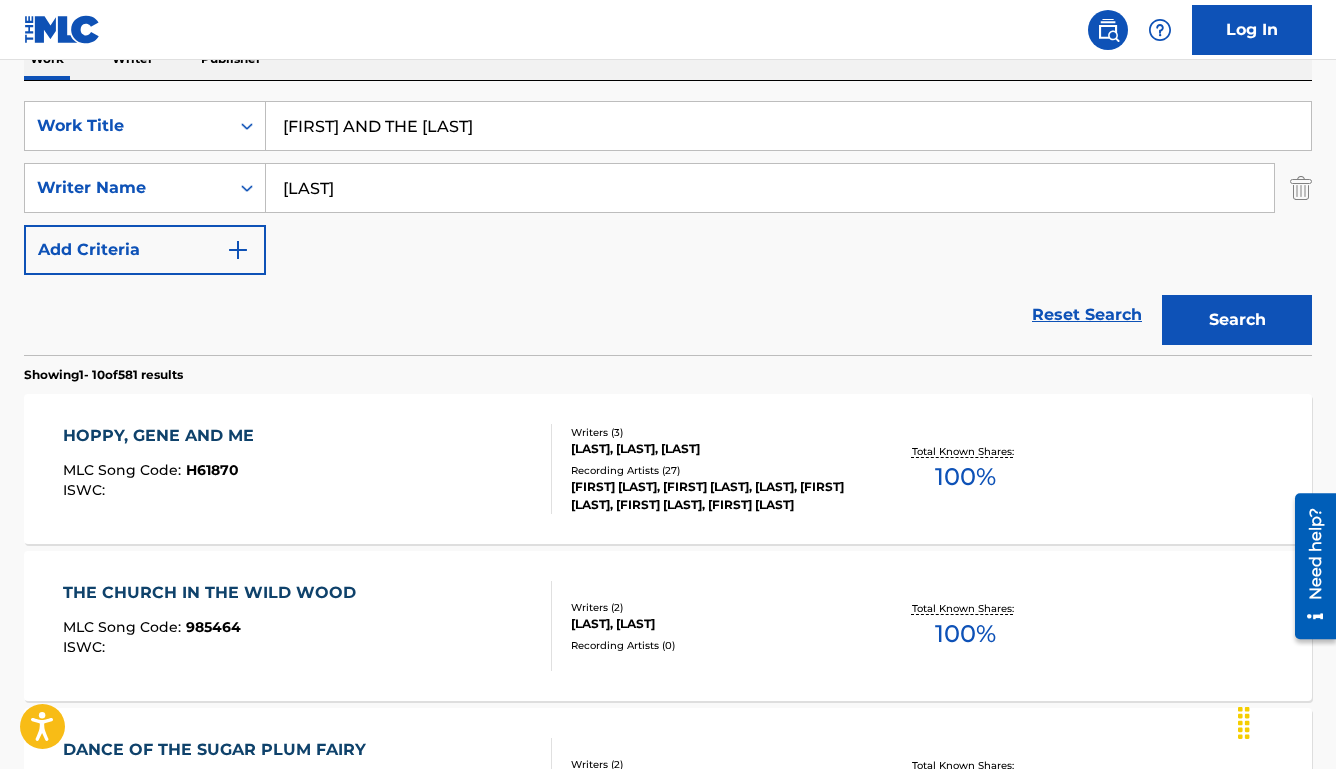 type on "[LAST]" 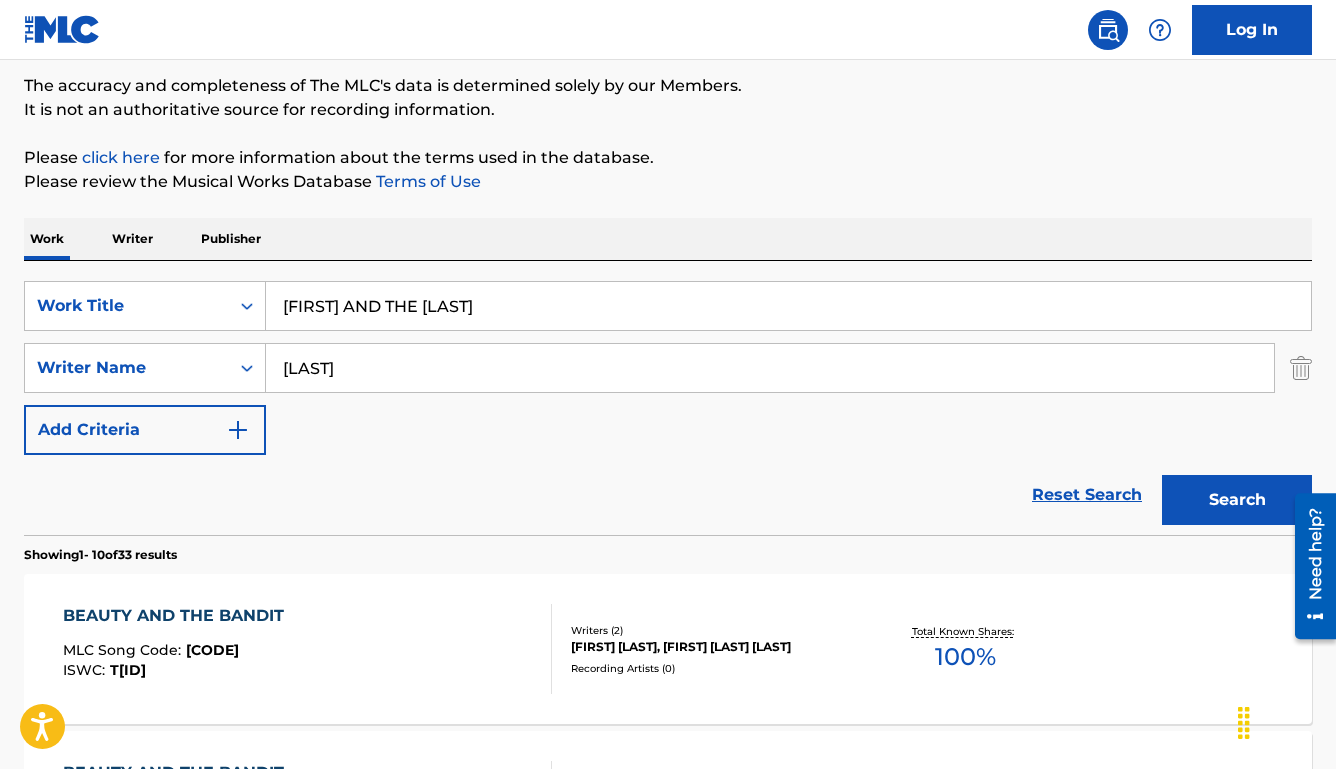 scroll, scrollTop: 344, scrollLeft: 0, axis: vertical 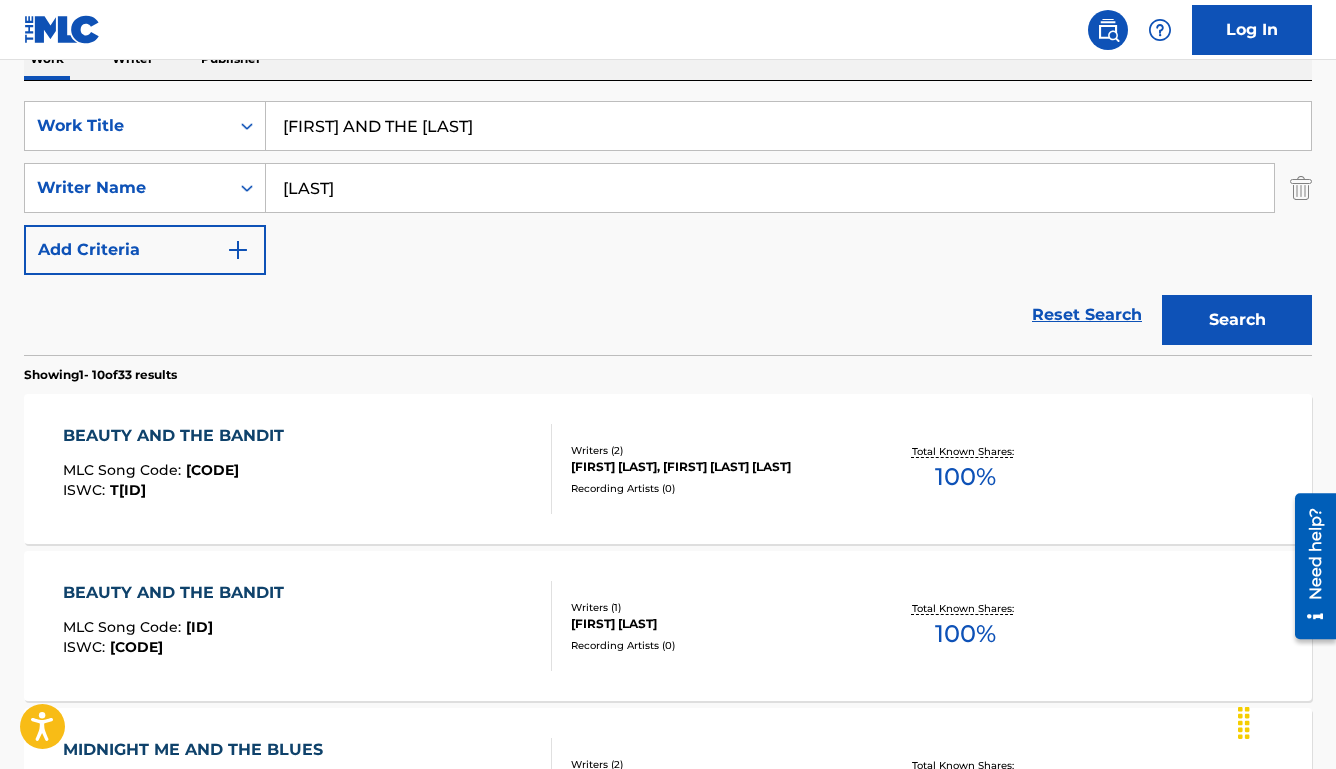 click on "[TITLE] MLC Song Code : [CODE] ISWC : [CODE]" at bounding box center (307, 469) 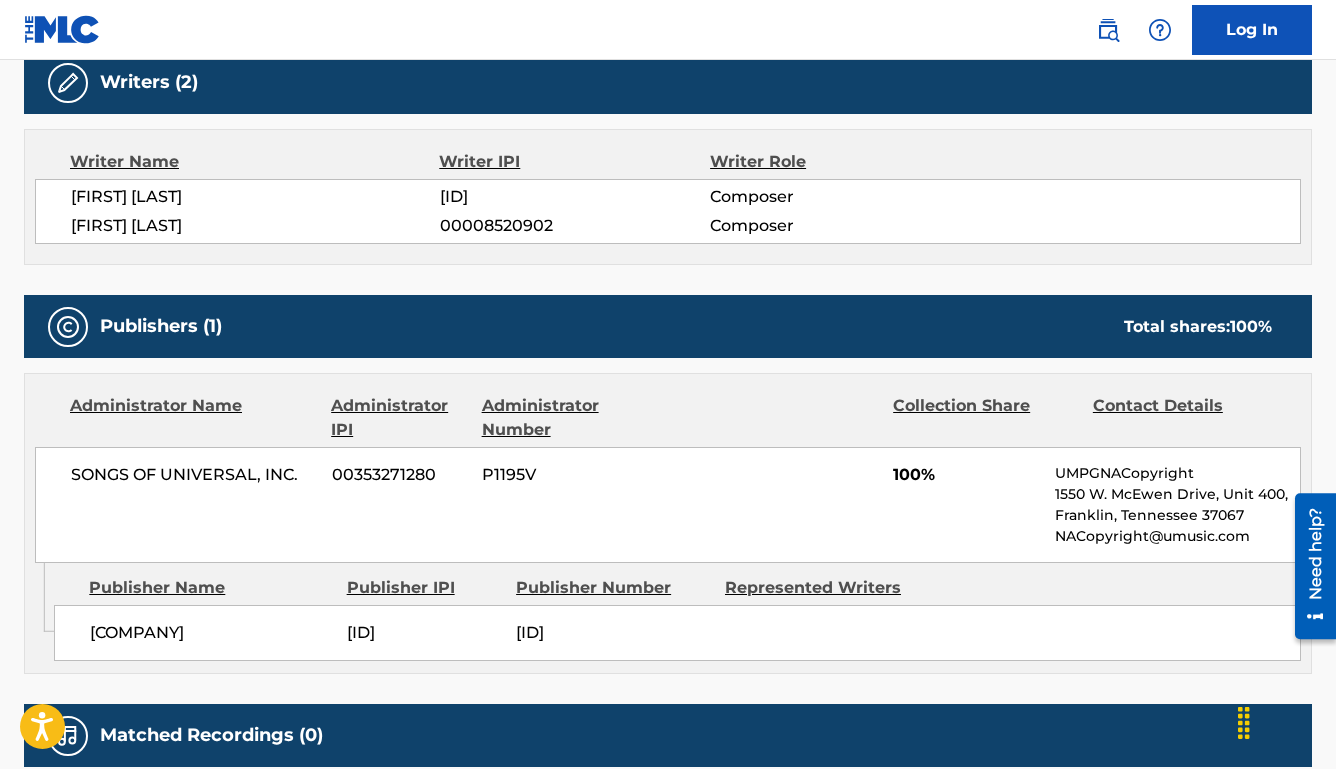 scroll, scrollTop: 0, scrollLeft: 0, axis: both 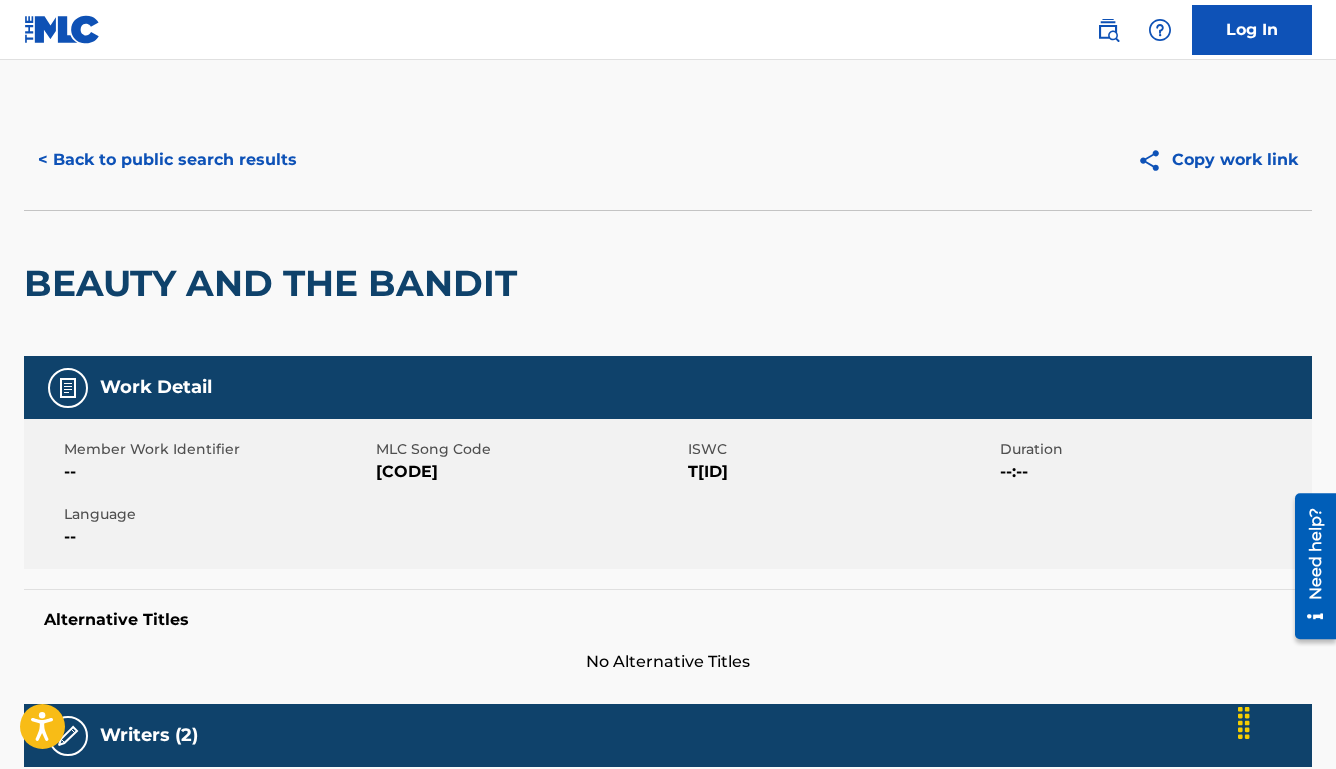 click on "< Back to public search results" at bounding box center [167, 160] 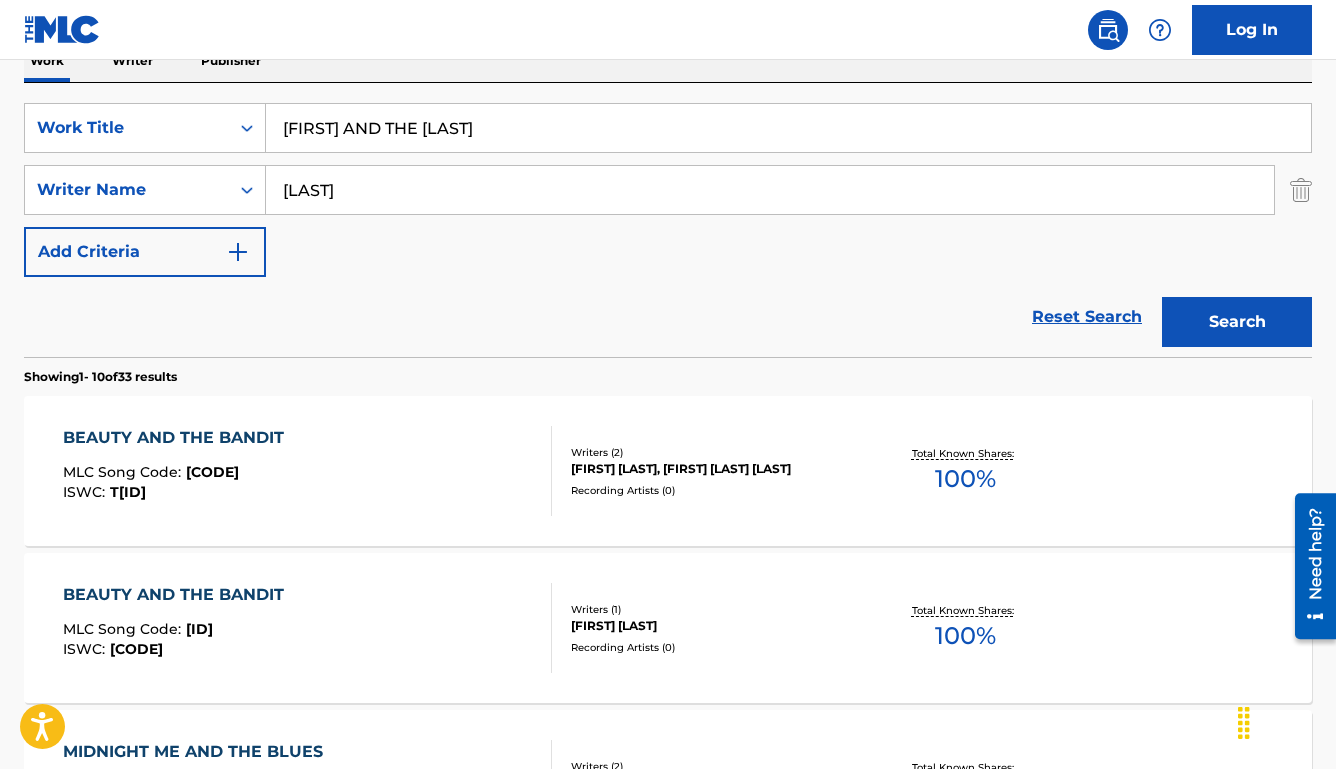 click on "[FIRST] AND THE [LAST]" at bounding box center [788, 128] 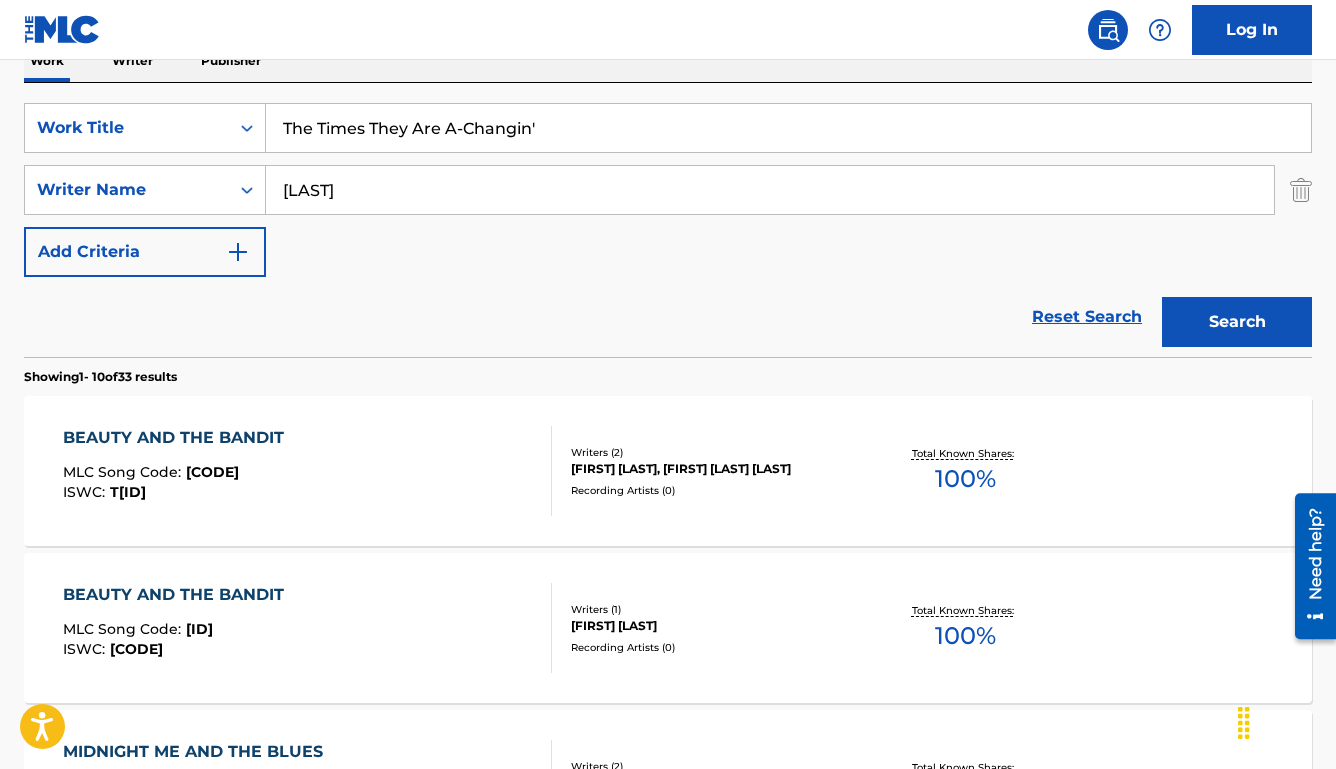 type on "The Times They Are A-Changin'" 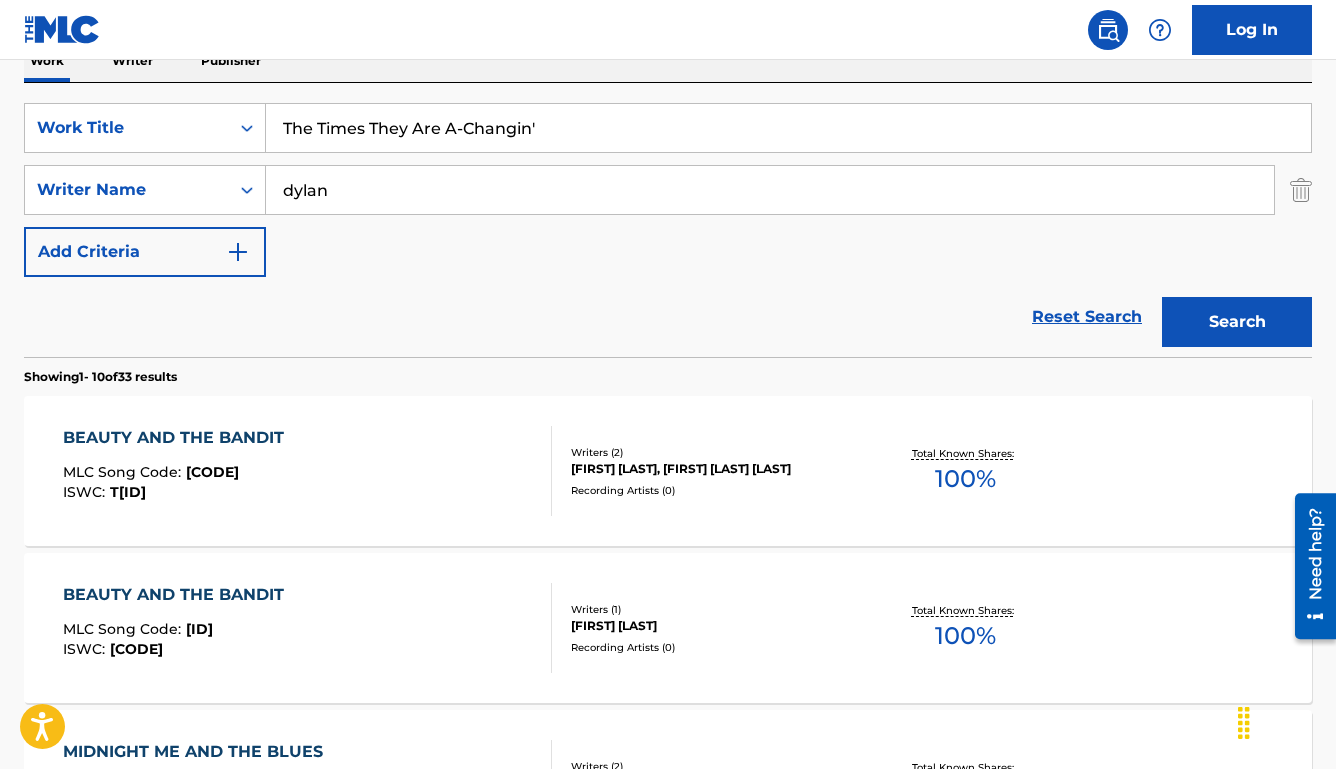 type on "dylan" 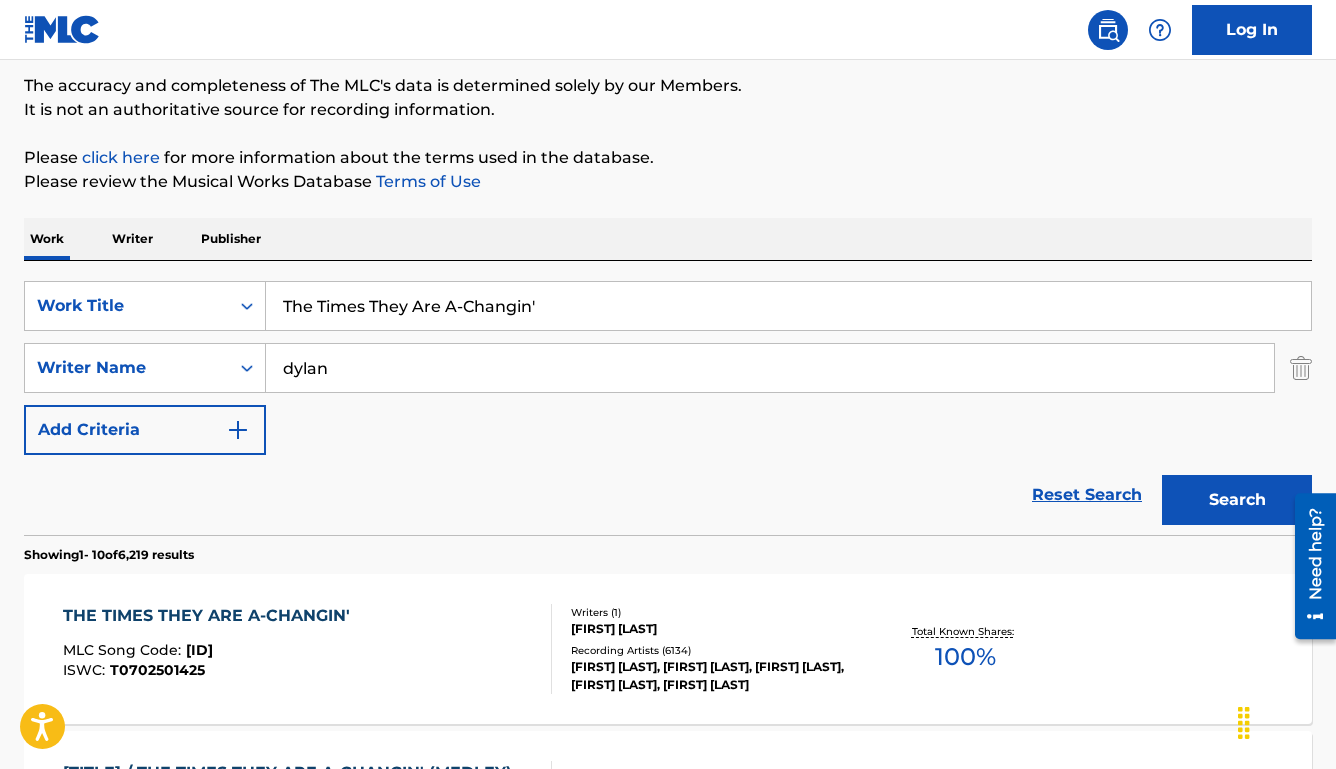 scroll, scrollTop: 342, scrollLeft: 0, axis: vertical 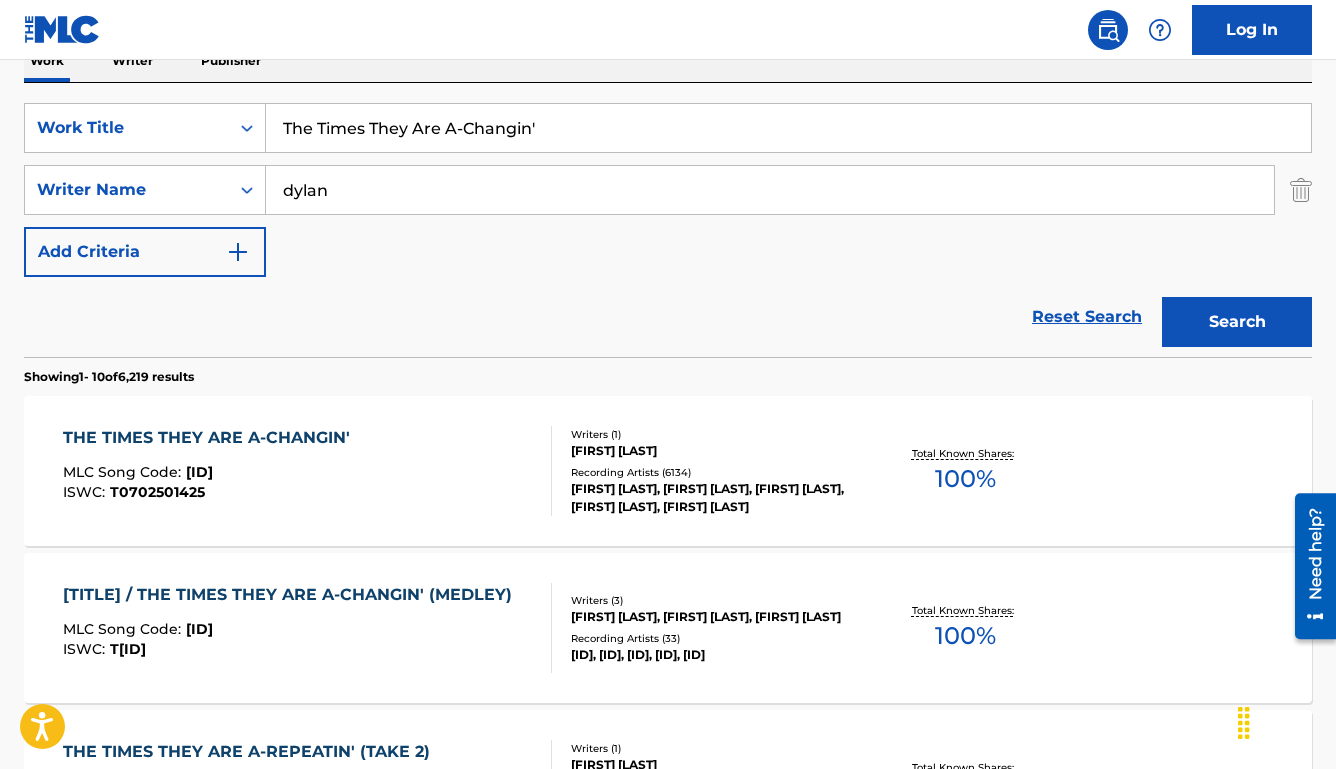 click on "THE TIMES THEY ARE A-CHANGIN' MLC Song Code : T5817J ISWC : T0702501425" at bounding box center [307, 471] 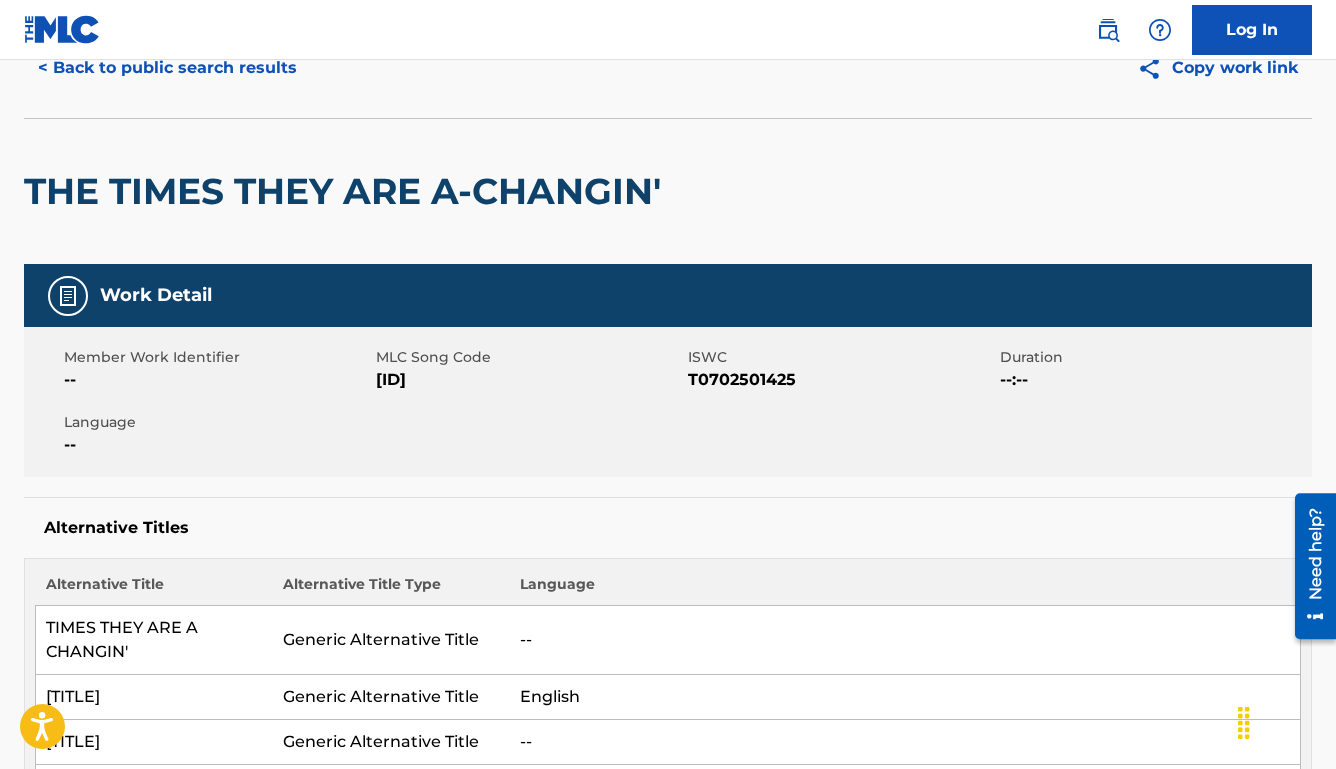 scroll, scrollTop: 0, scrollLeft: 0, axis: both 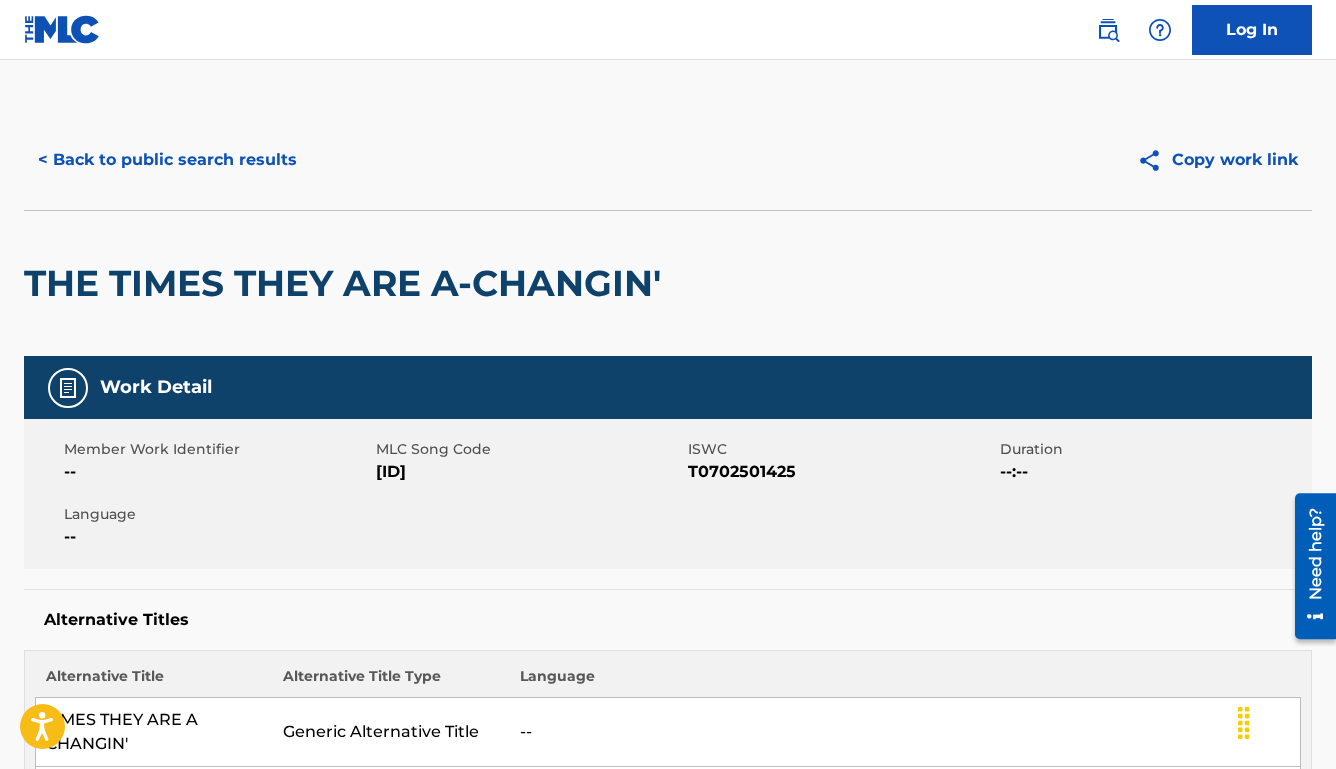 click on "< Back to public search results Copy work link" at bounding box center [668, 160] 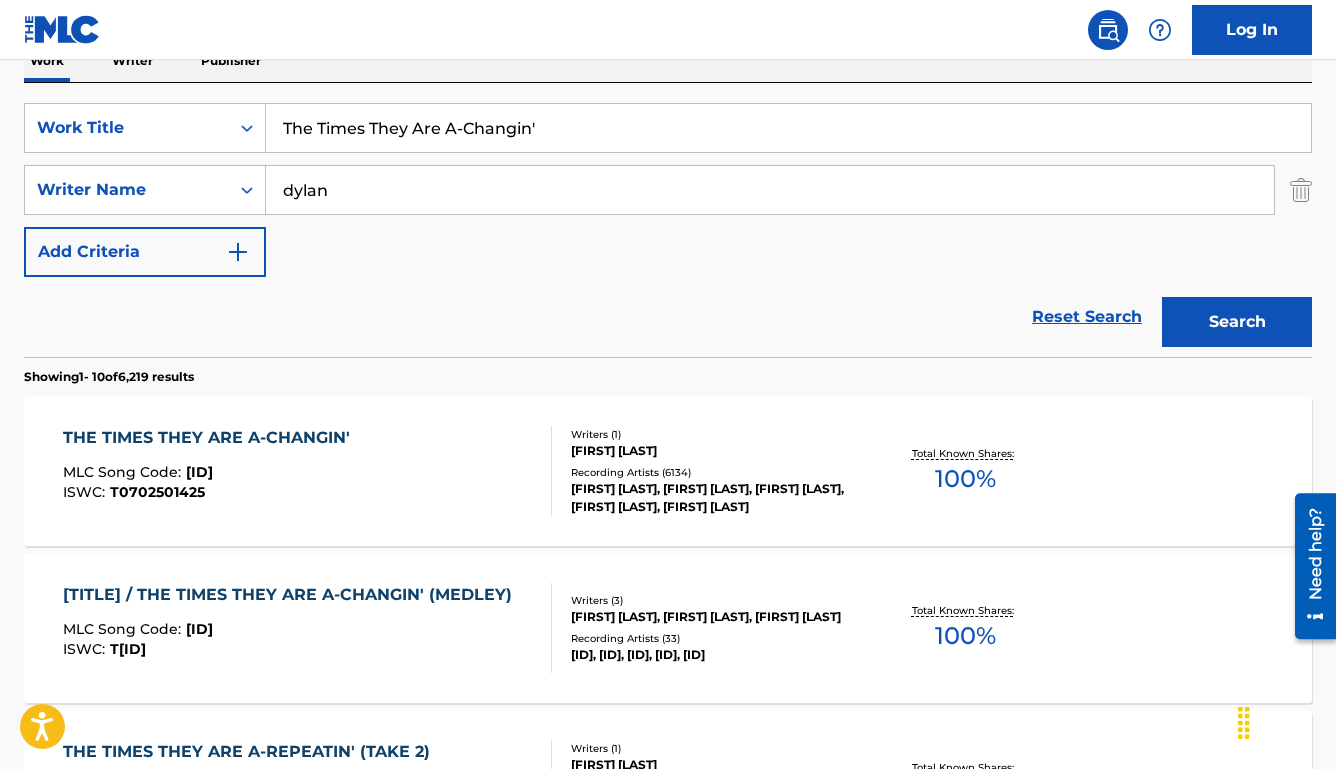 click on "The Times They Are A-Changin'" at bounding box center (788, 128) 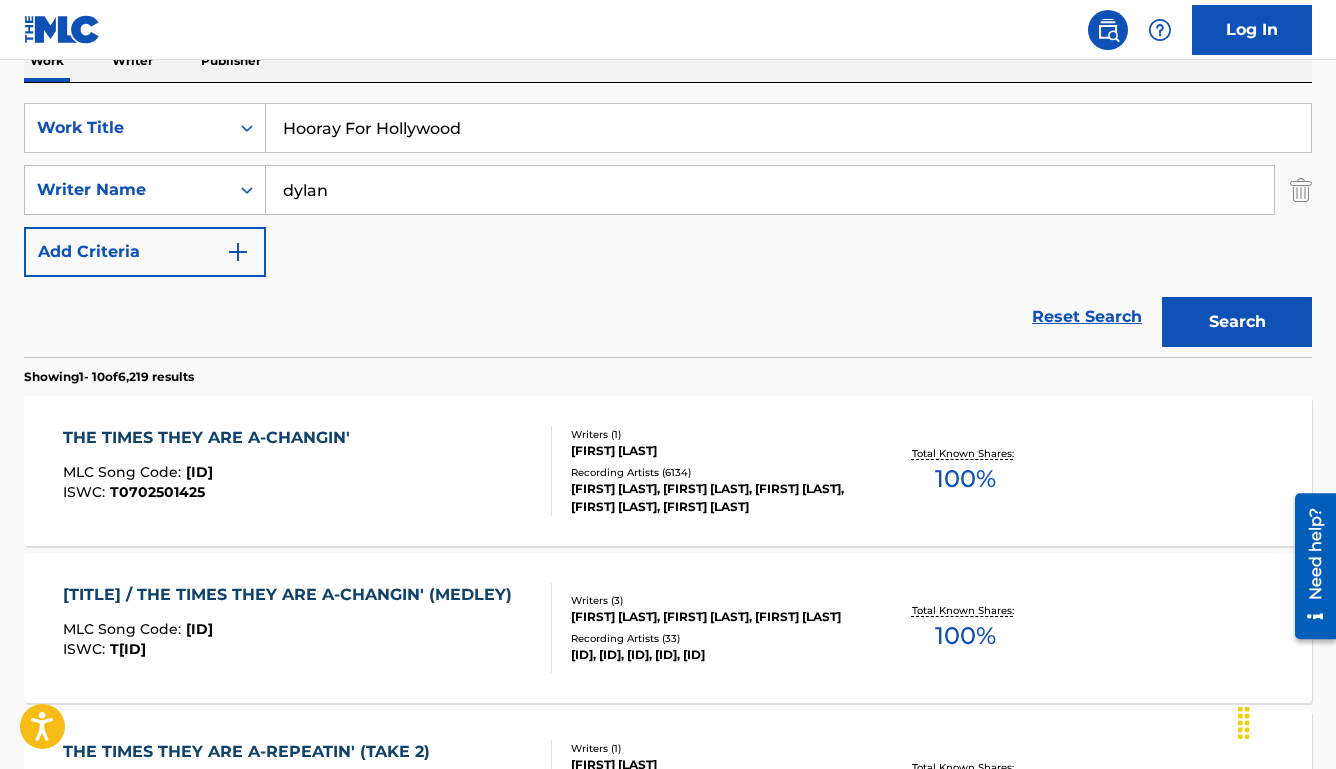 type on "Hooray For Hollywood" 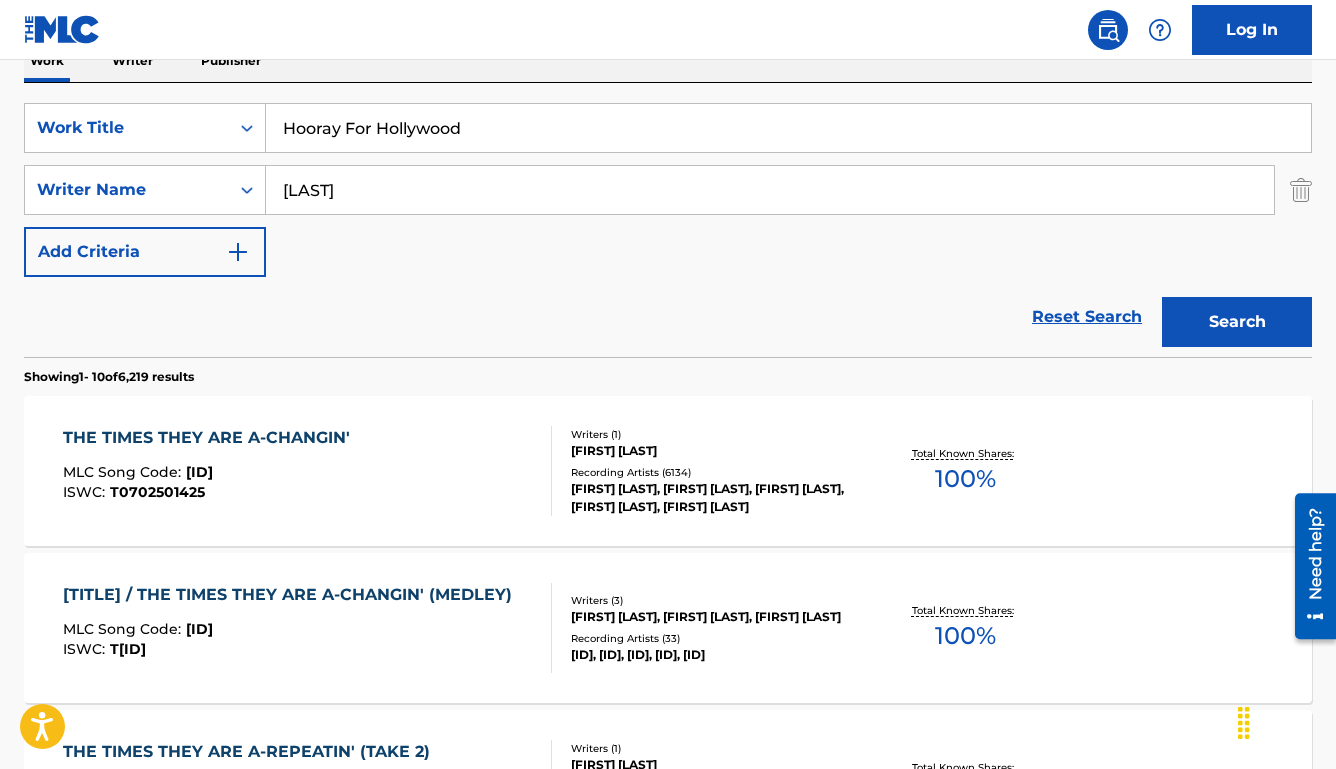 type on "[LAST]" 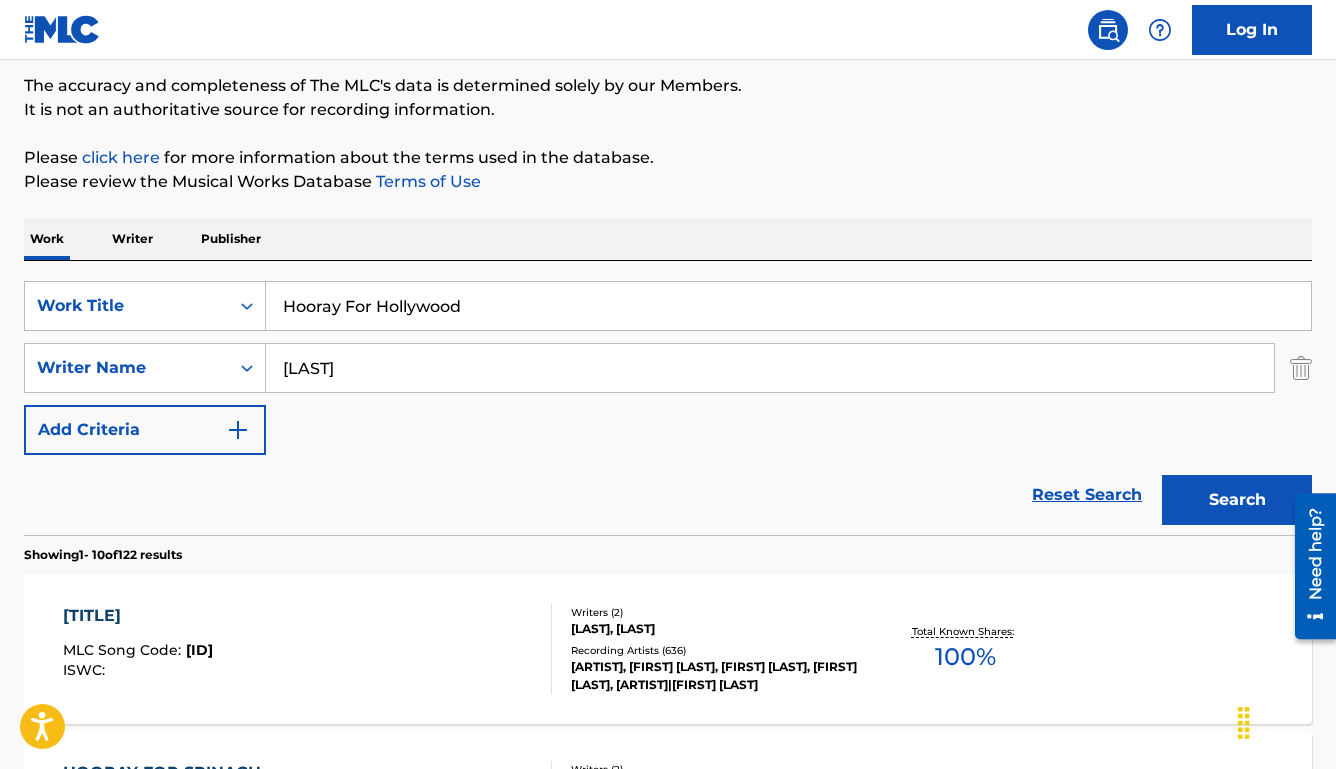 scroll, scrollTop: 342, scrollLeft: 0, axis: vertical 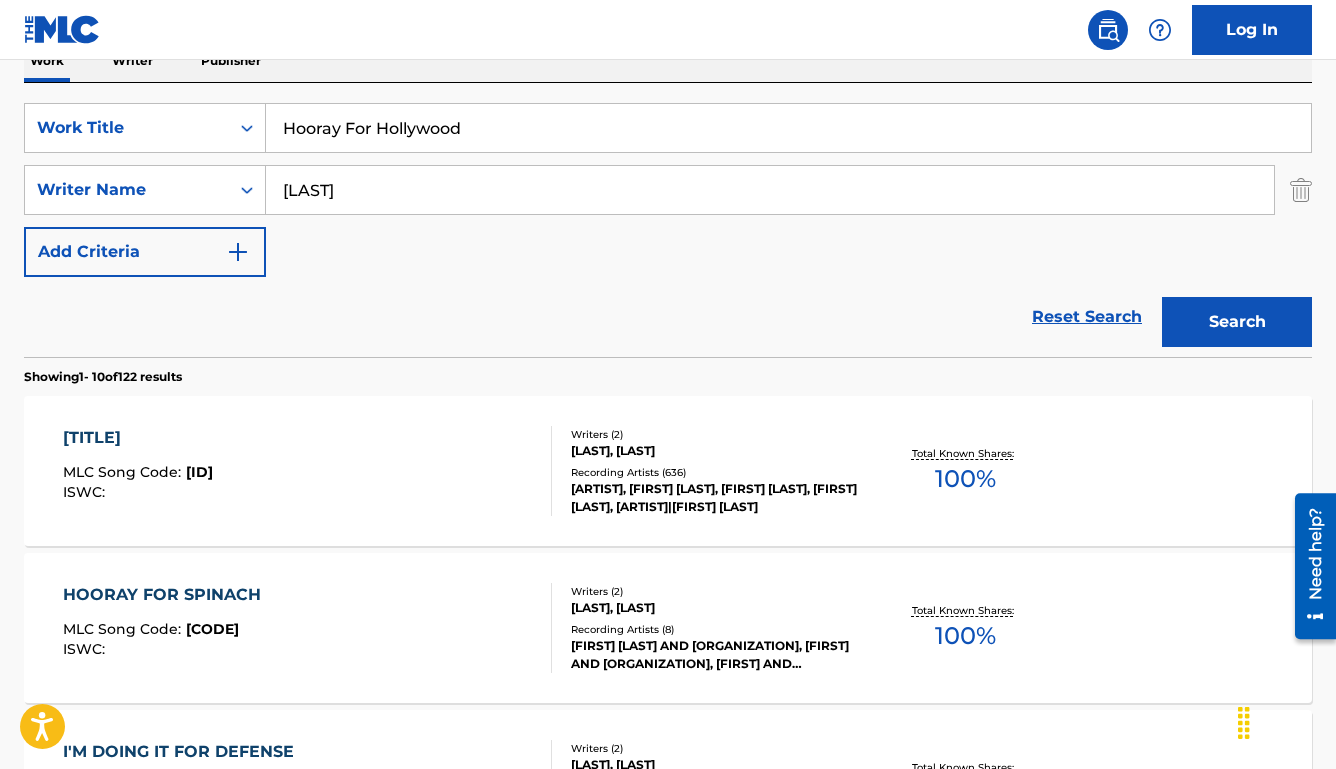 click on "MLC Song Code : [ID] ISWC :" at bounding box center (307, 471) 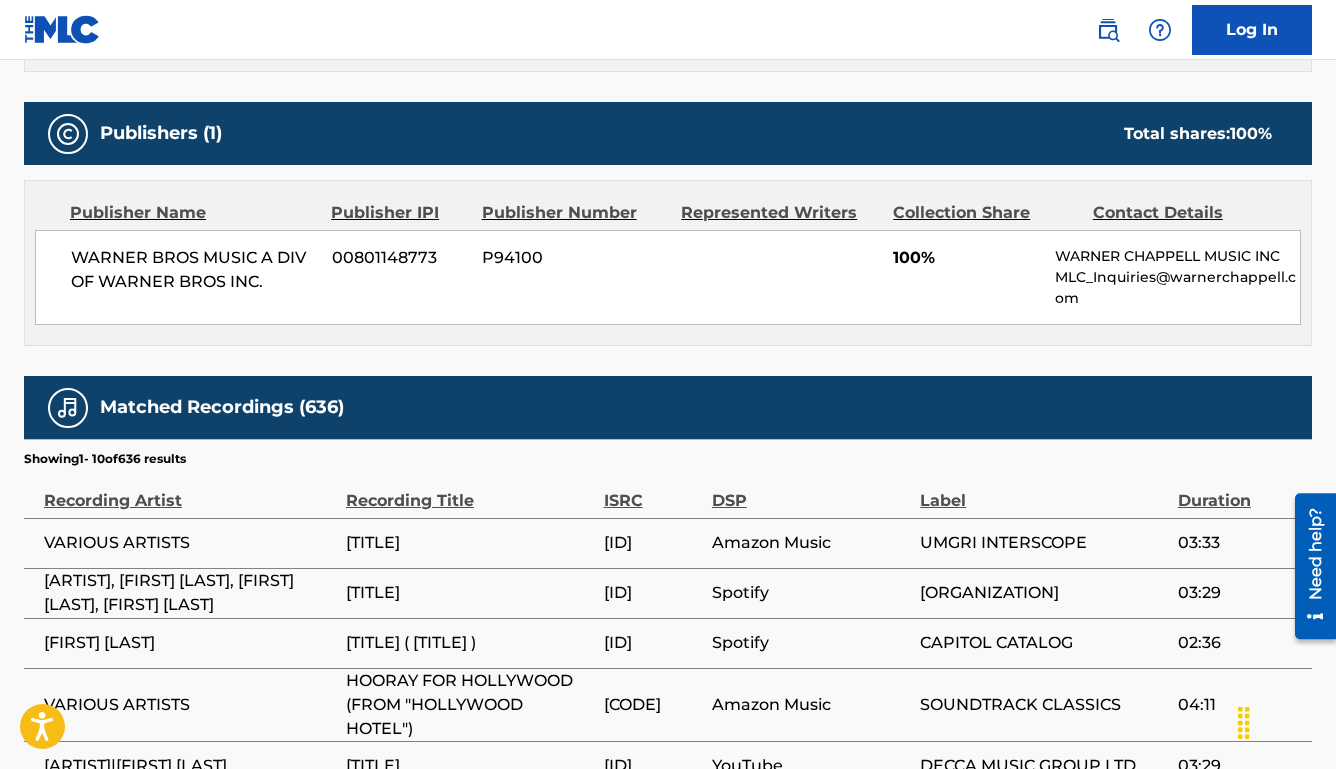 scroll, scrollTop: 0, scrollLeft: 0, axis: both 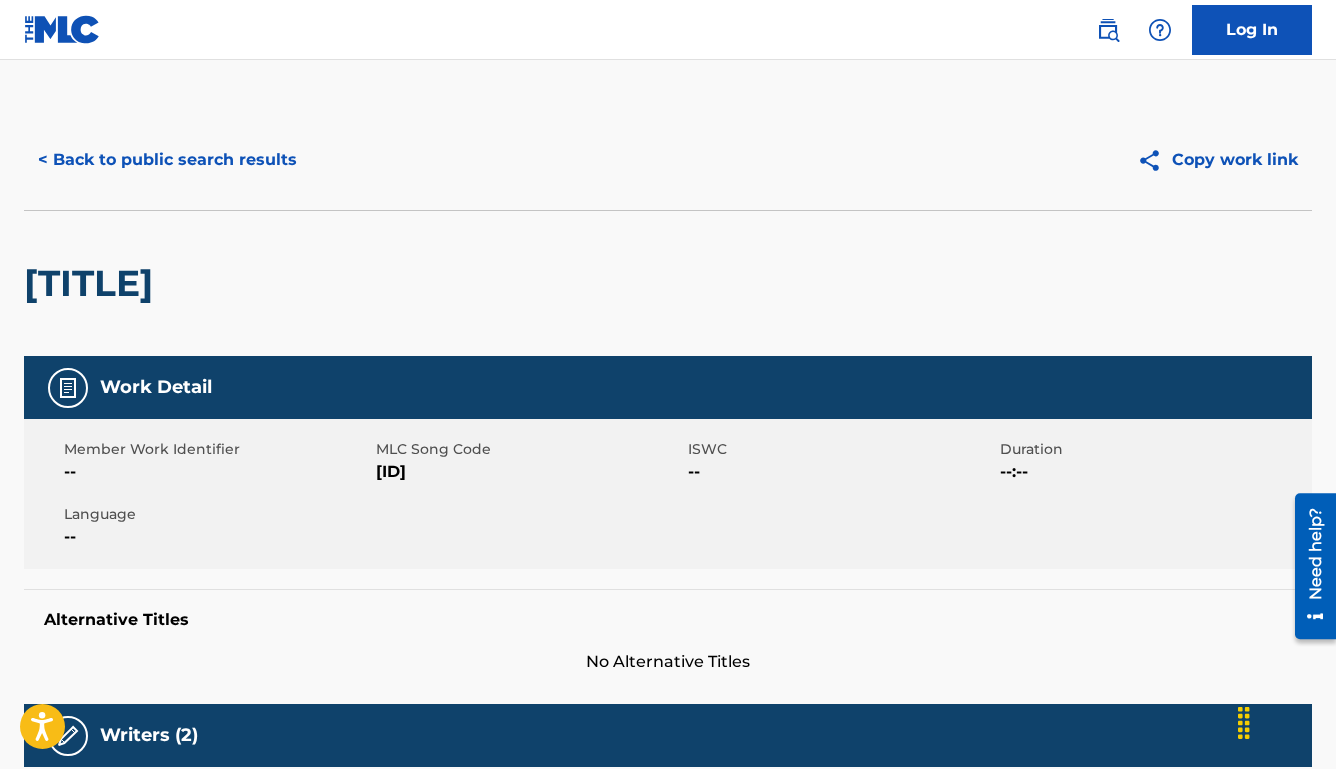 click on "< Back to public search results" at bounding box center [167, 160] 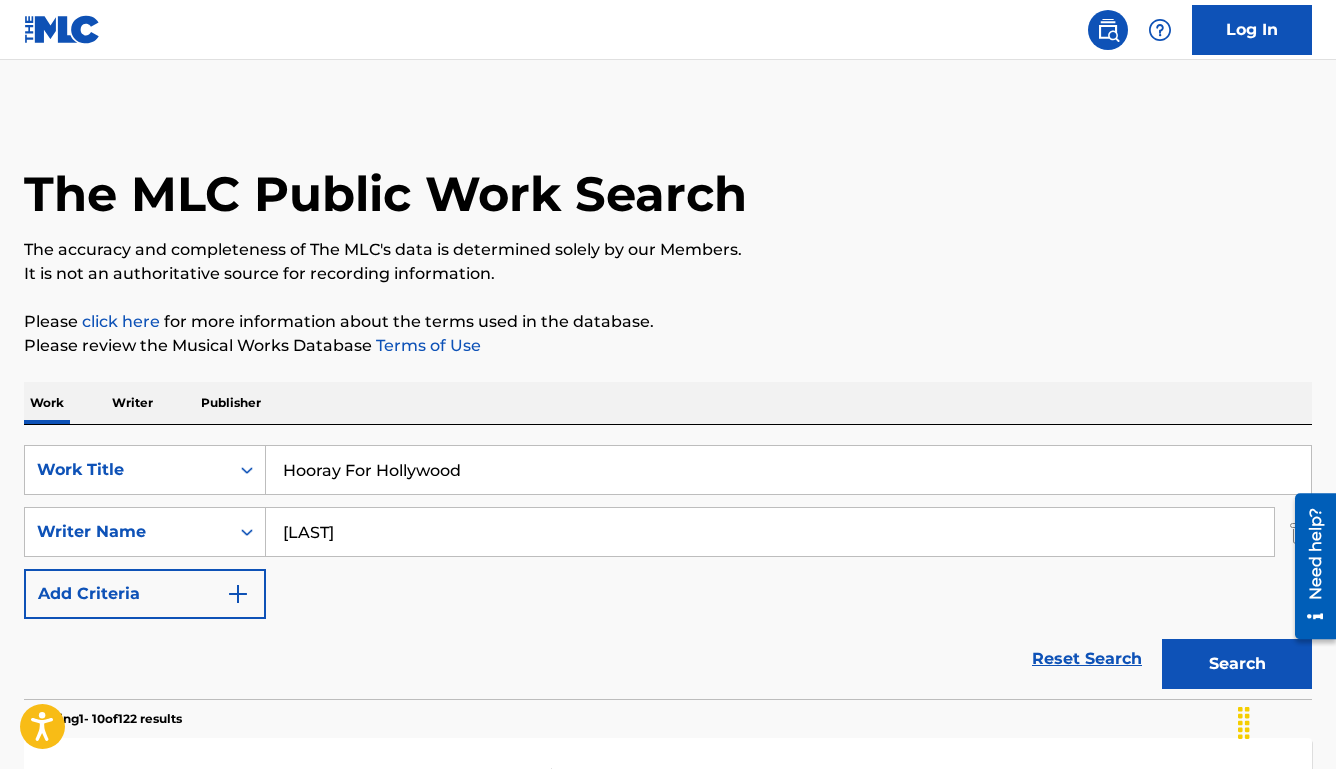 scroll, scrollTop: 339, scrollLeft: 0, axis: vertical 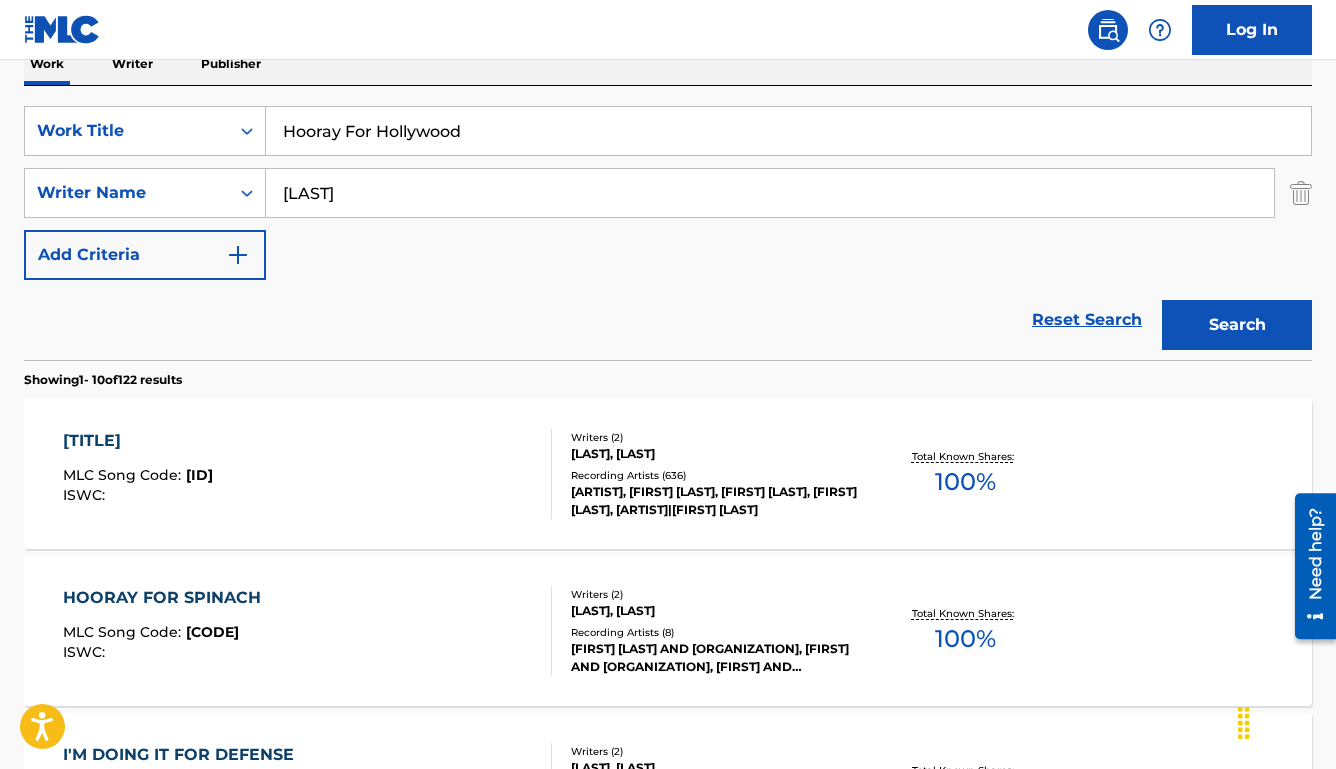 click on "Hooray For Hollywood" at bounding box center (788, 131) 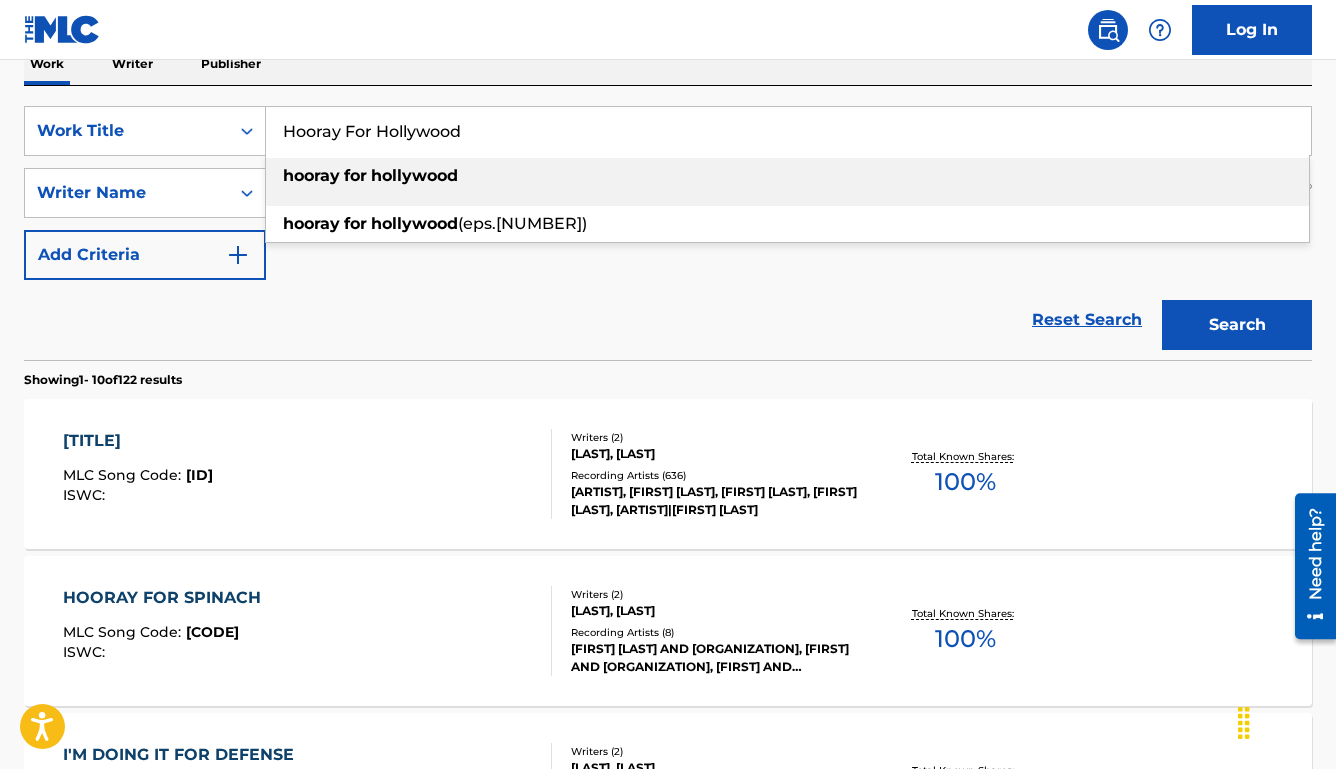 paste on "As Long As We Got Each Other" 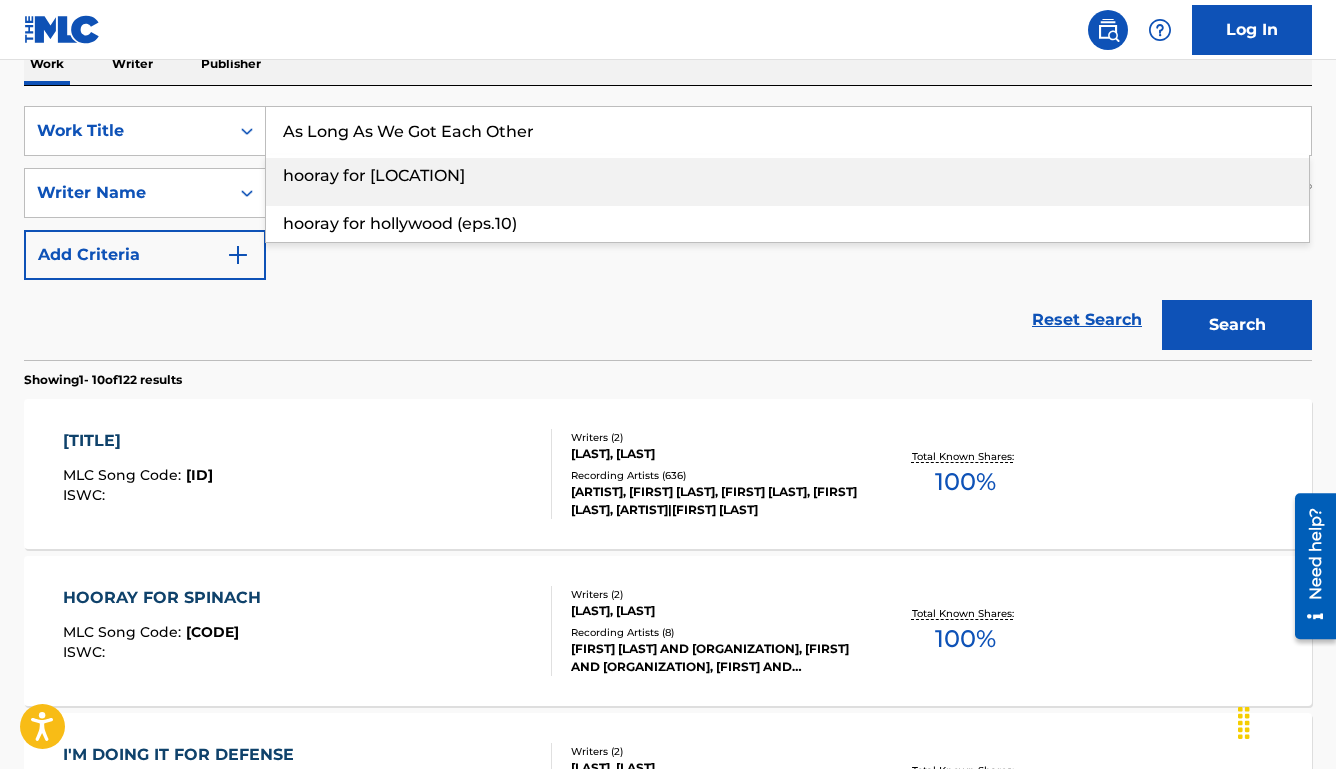type on "As Long As We Got Each Other" 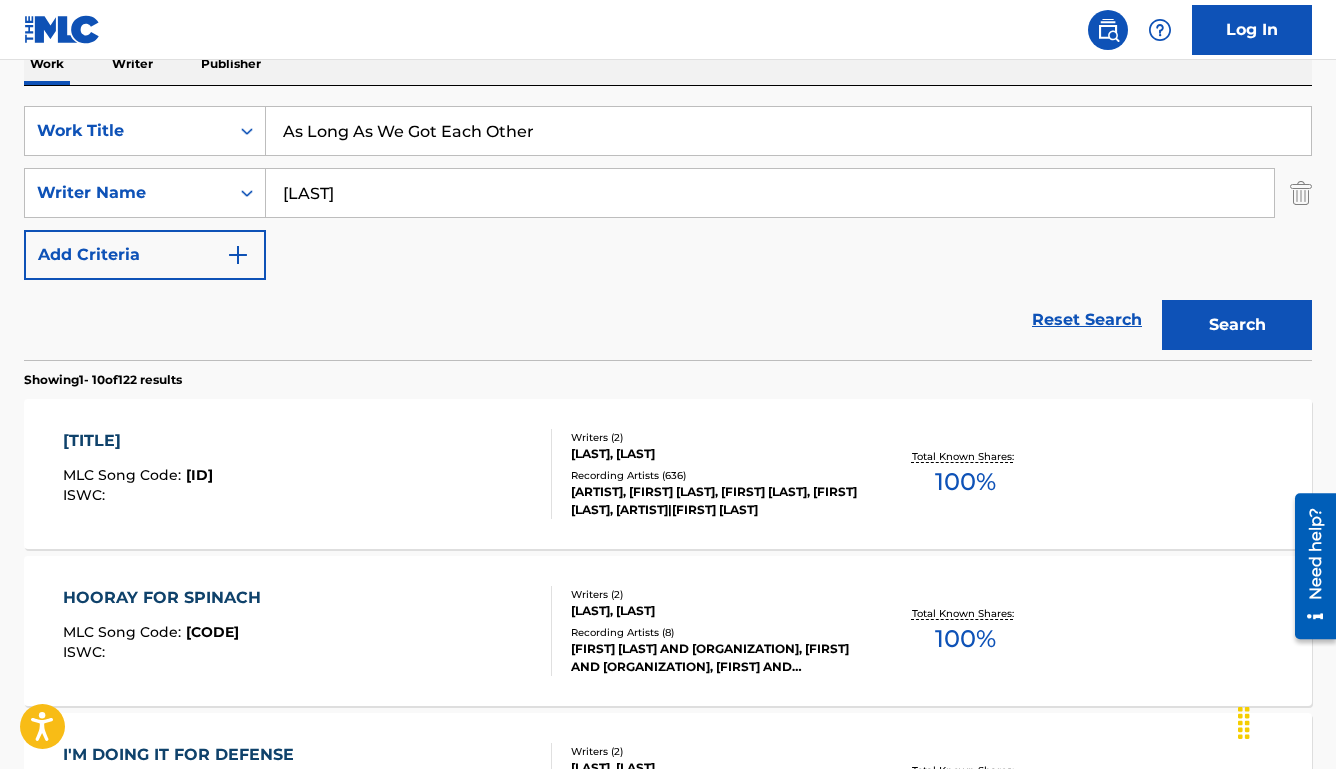 type on "[LAST]" 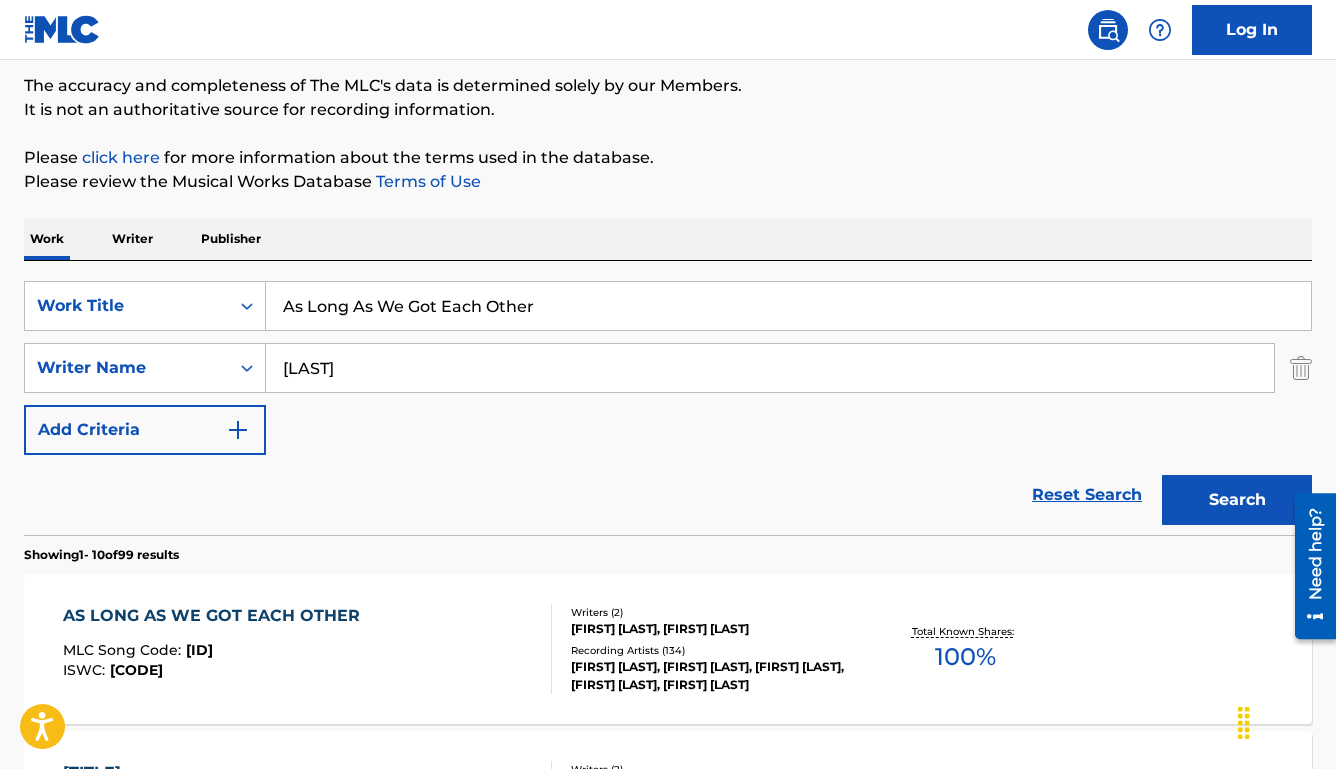 scroll, scrollTop: 339, scrollLeft: 0, axis: vertical 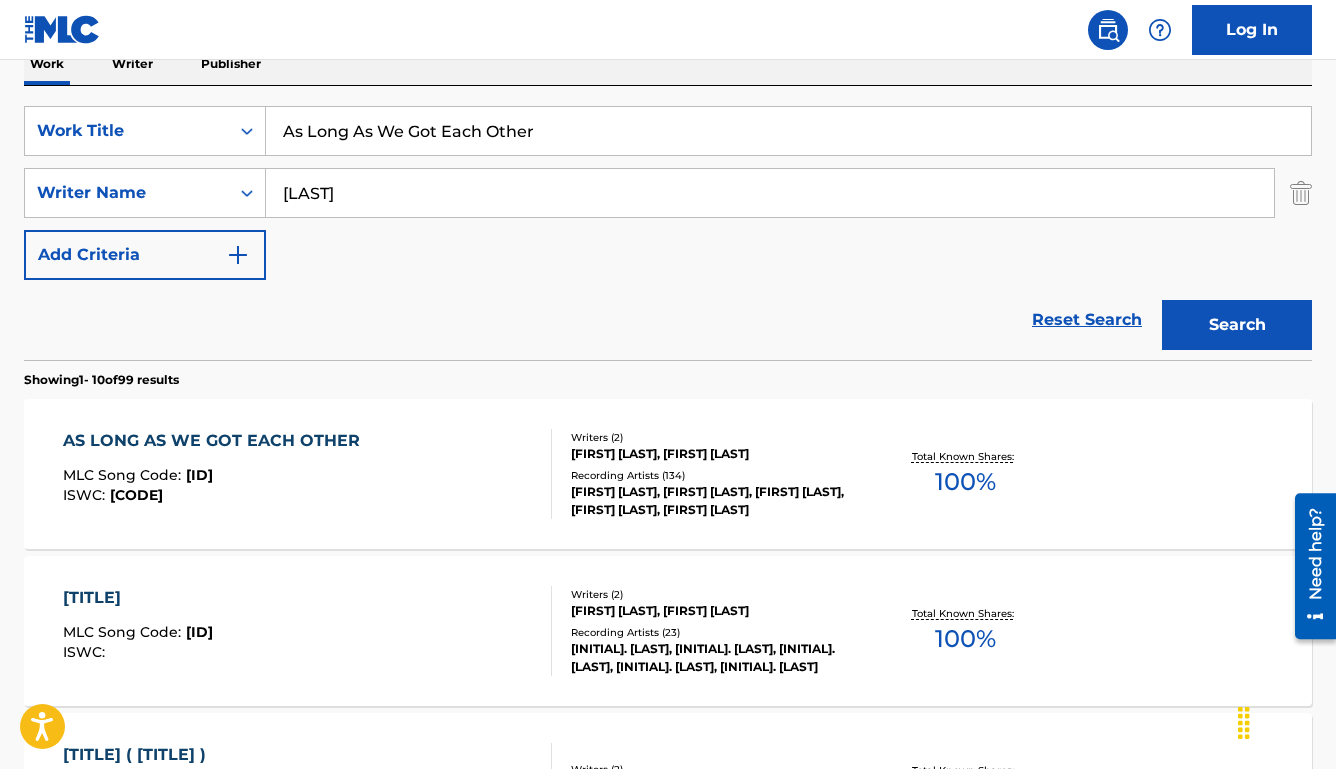 click on "[TITLE] MLC Song Code : [CODE] ISWC : [CODE]" at bounding box center (216, 474) 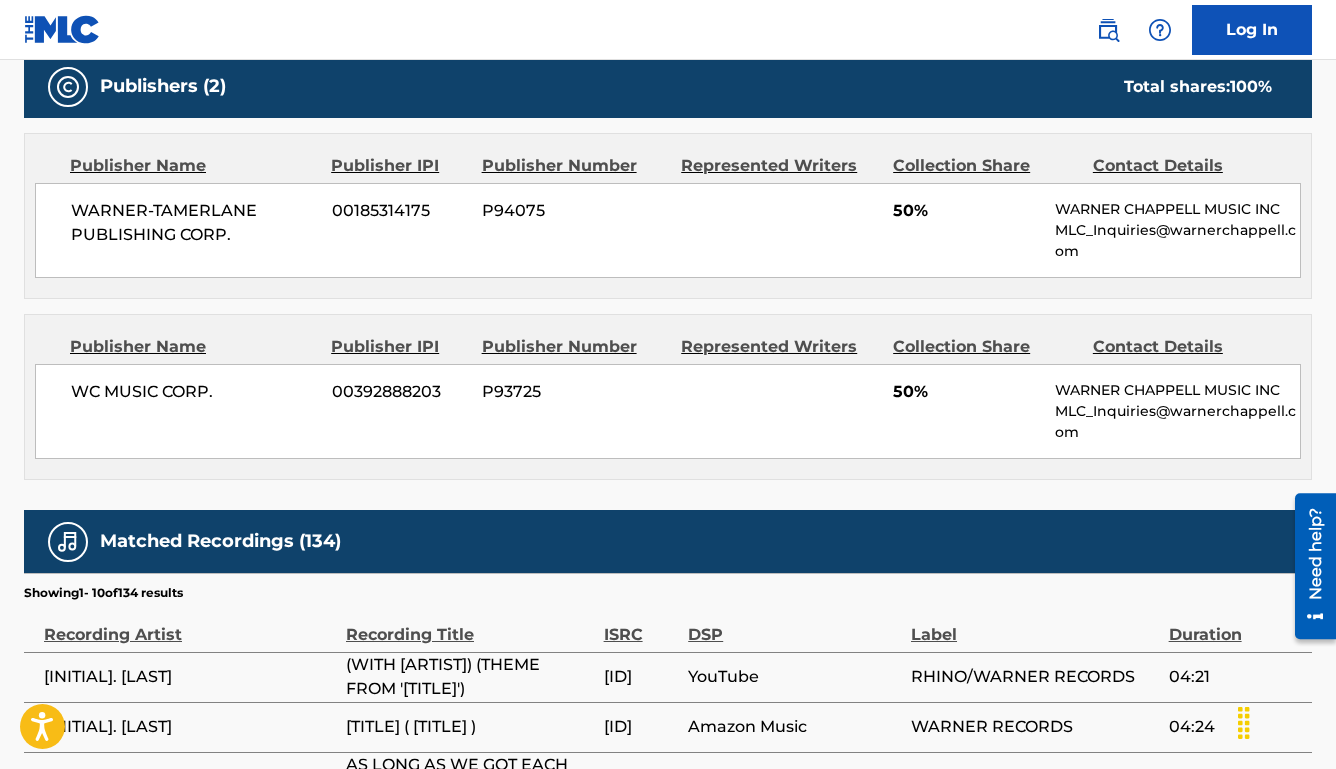 scroll, scrollTop: 0, scrollLeft: 0, axis: both 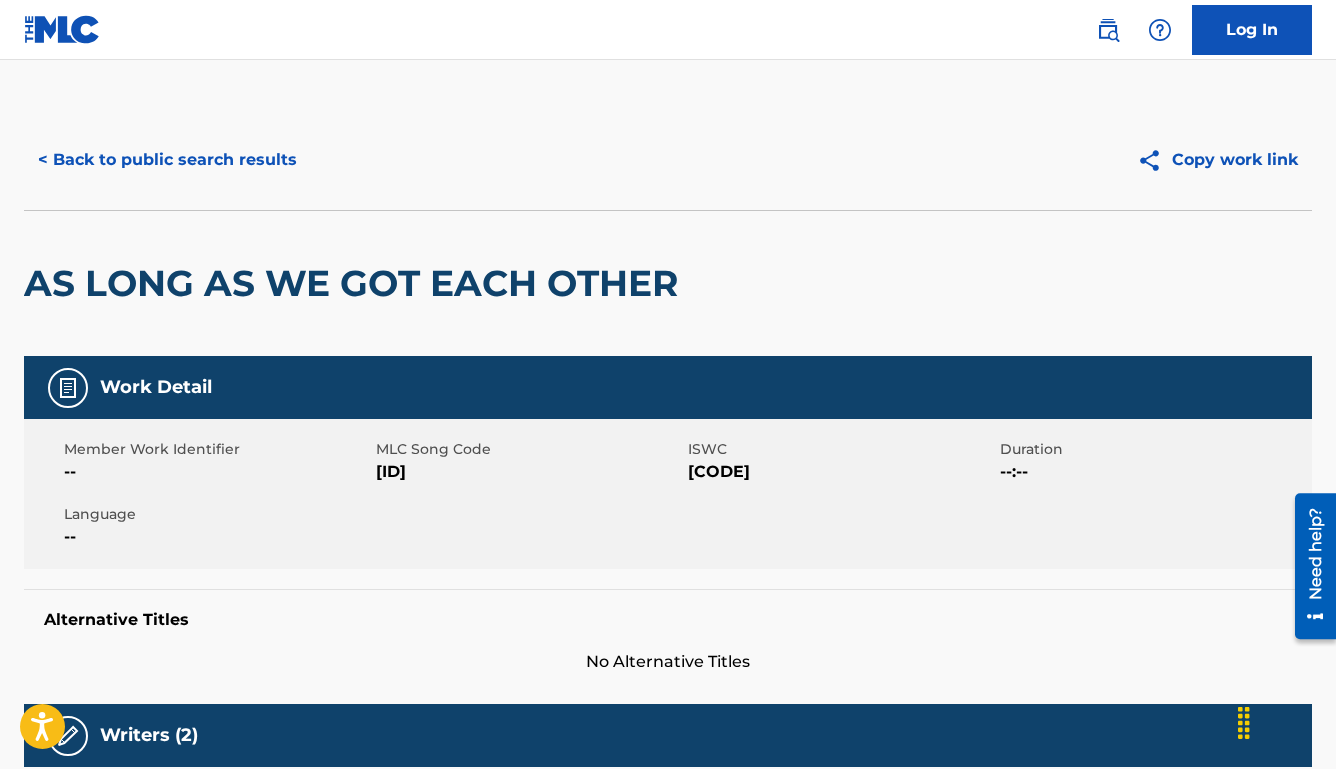 click on "< Back to public search results" at bounding box center [167, 160] 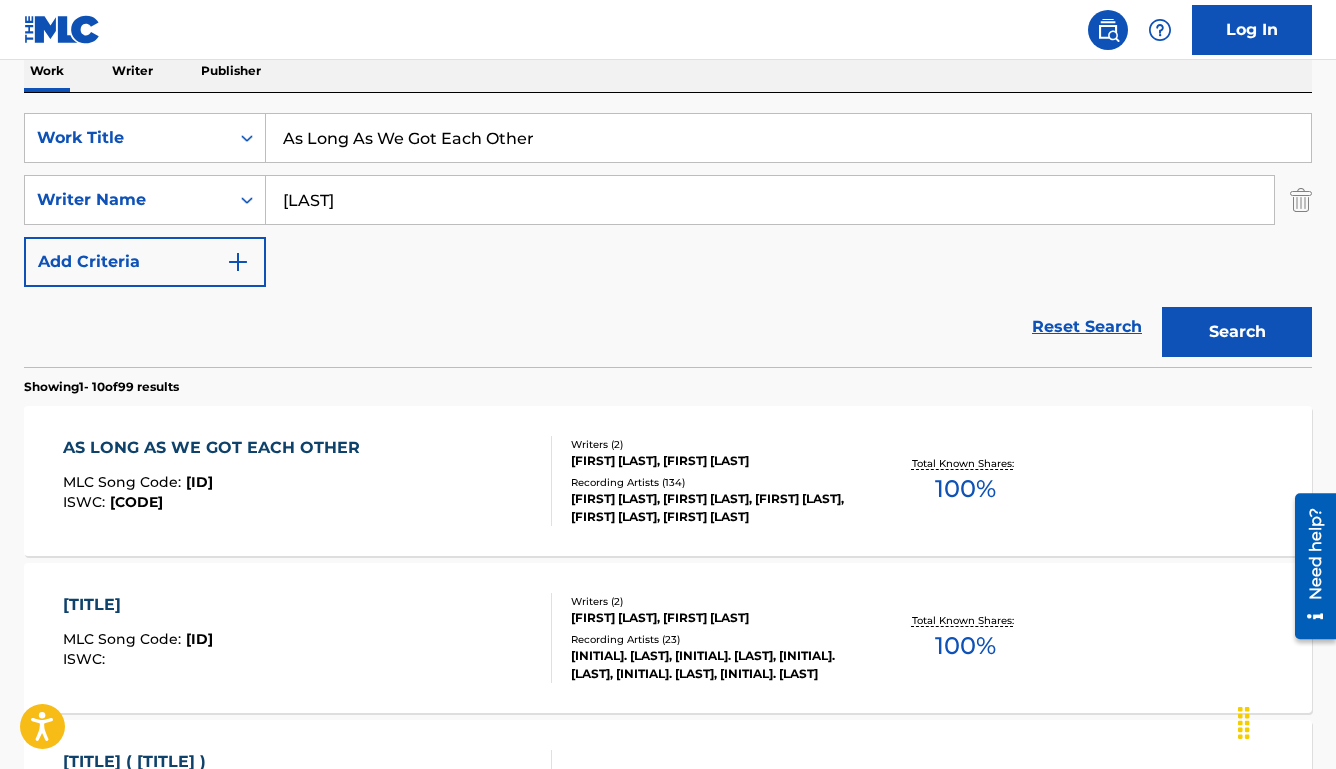 scroll, scrollTop: 330, scrollLeft: 0, axis: vertical 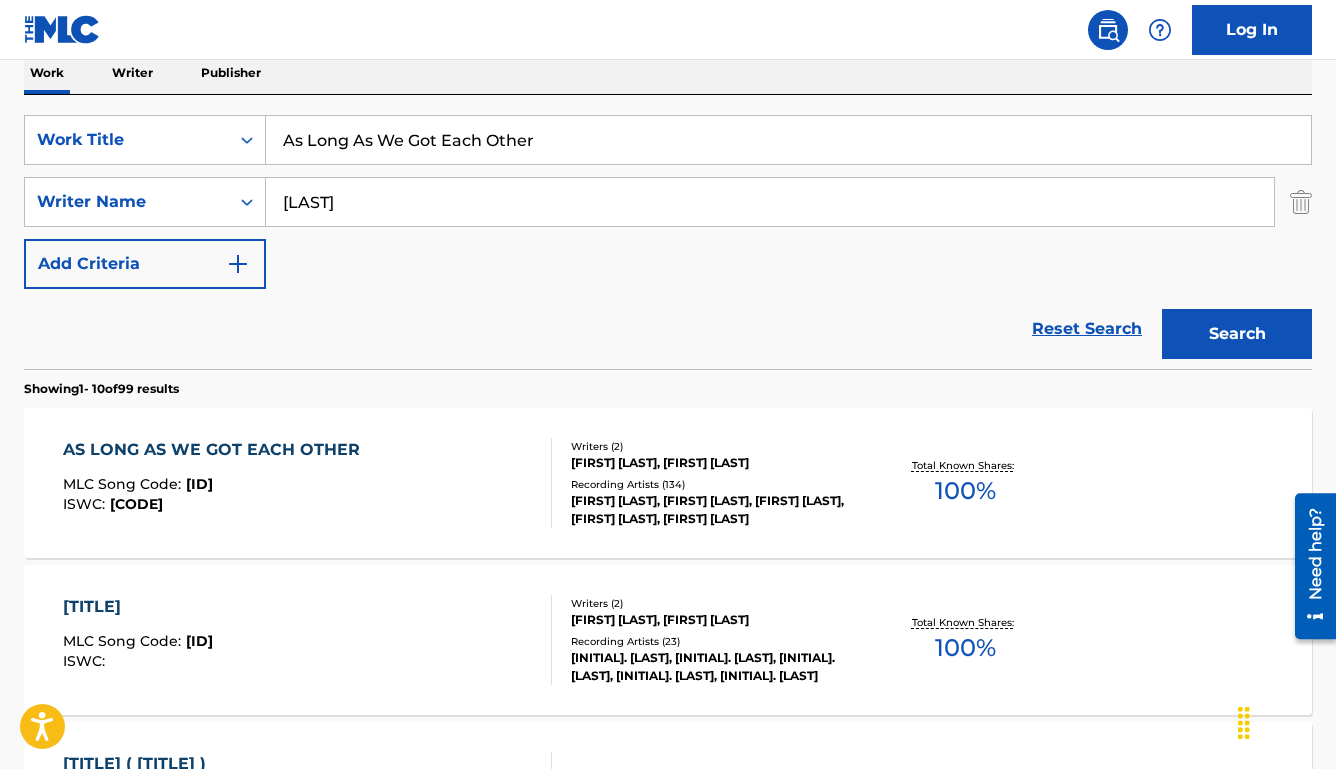click on "As Long As We Got Each Other" at bounding box center (788, 140) 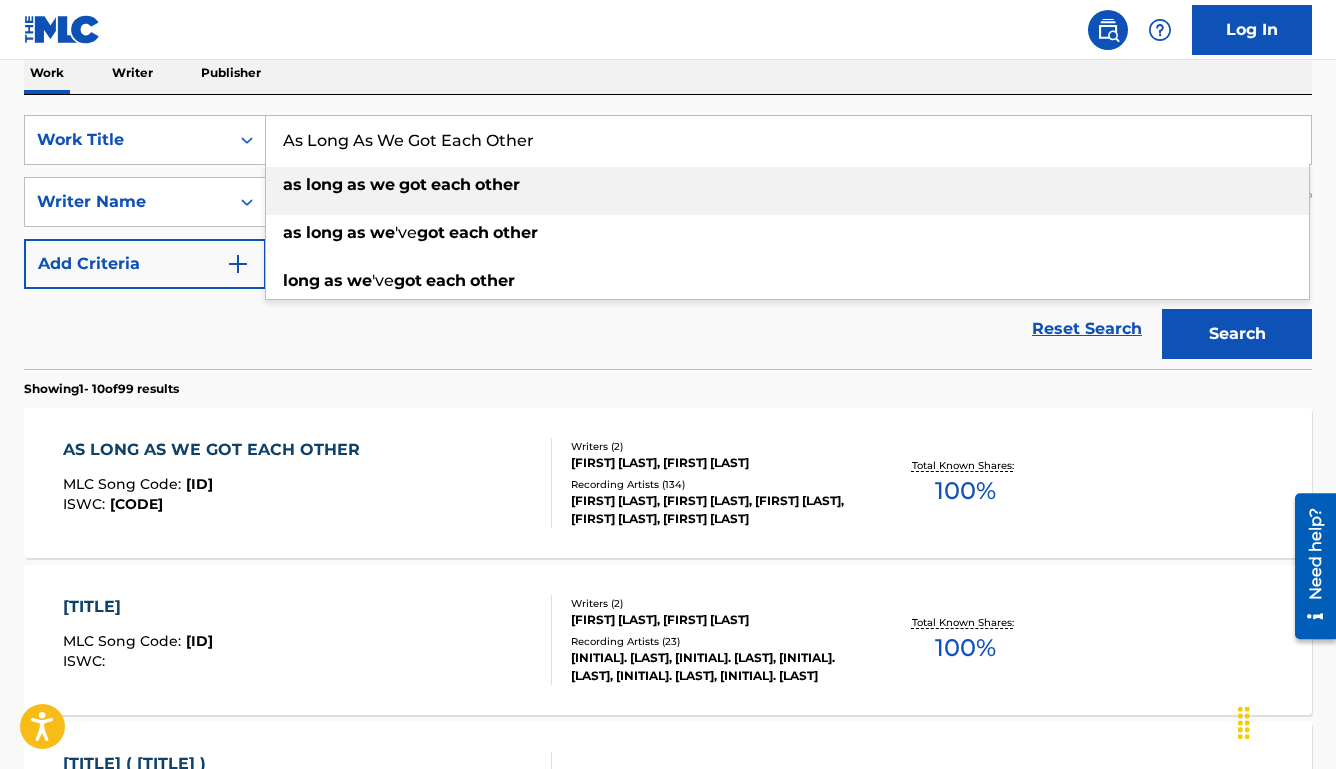 click on "As Long As We Got Each Other" at bounding box center (788, 140) 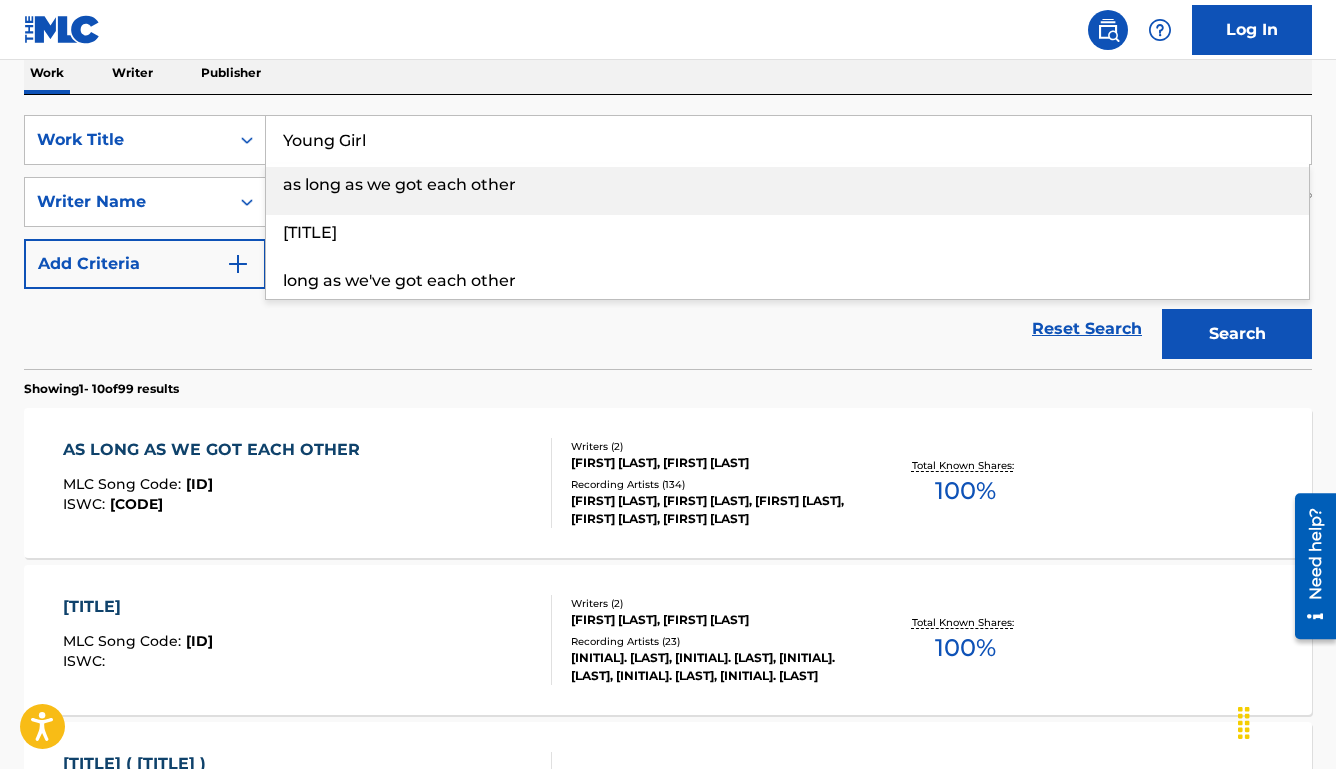 type on "Young Girl" 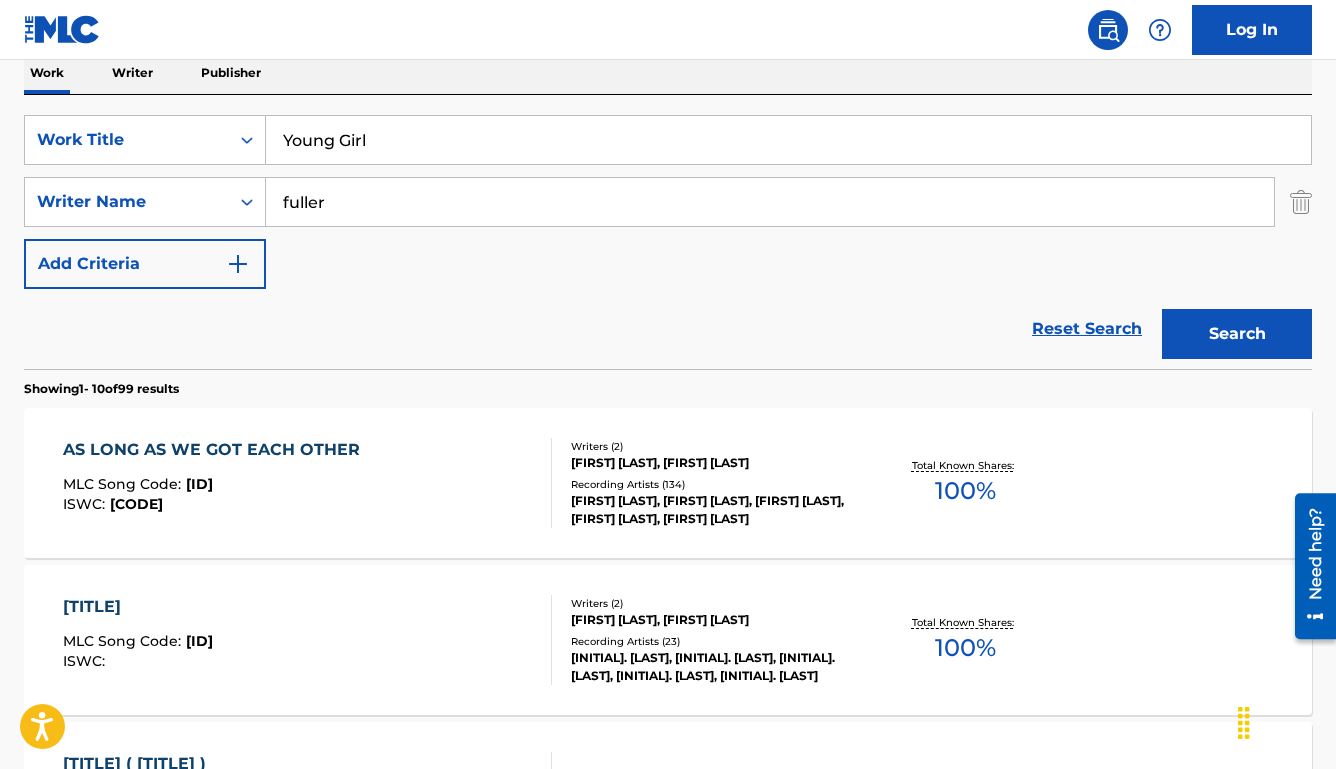 type on "fuller" 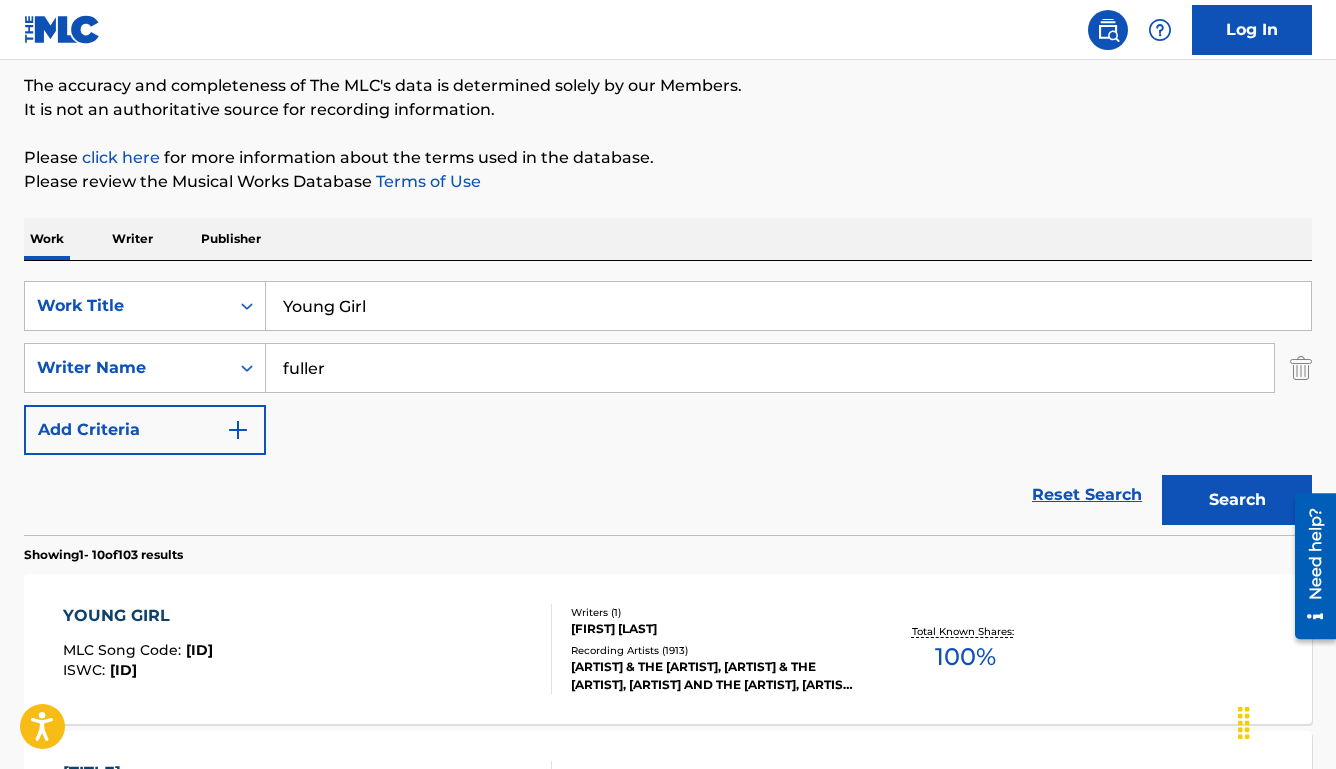 scroll, scrollTop: 330, scrollLeft: 0, axis: vertical 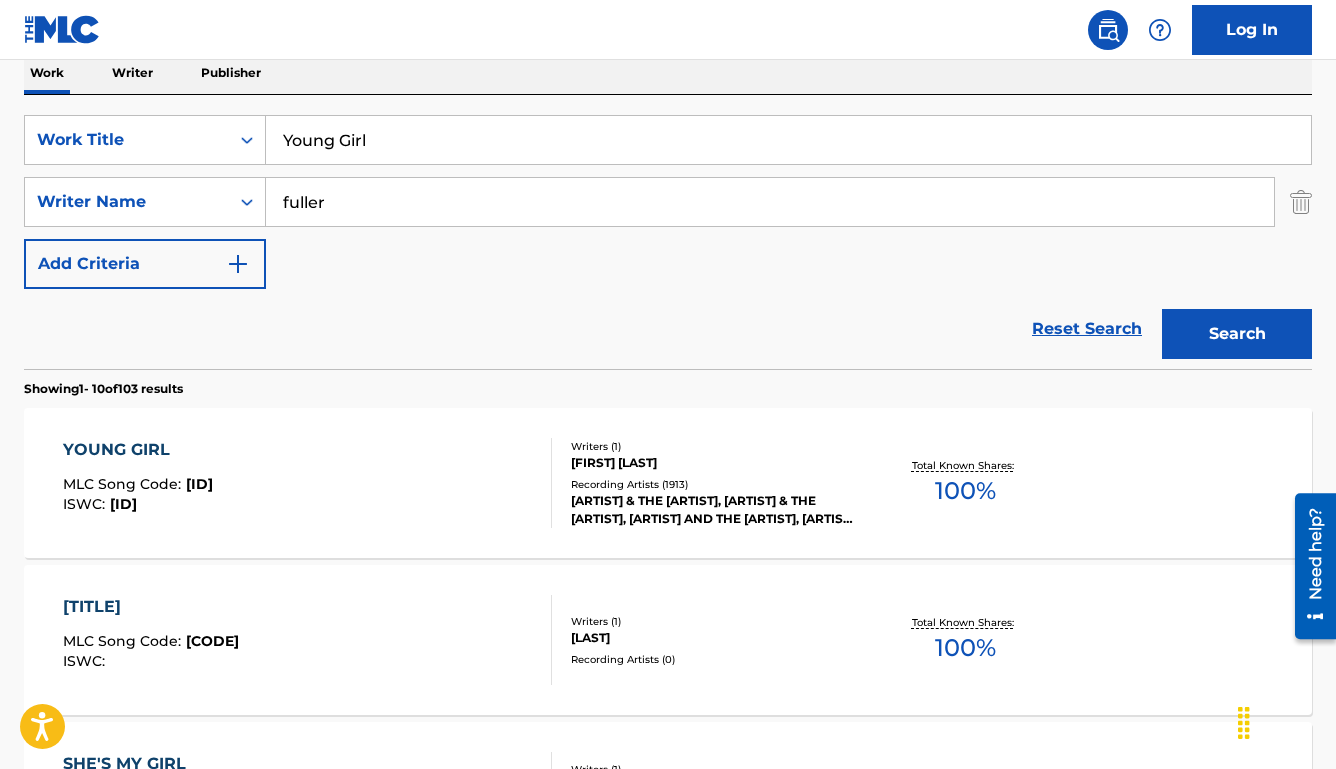 click on "YOUNG GIRL MLC Song Code : [ID] ISWC : [ID]" at bounding box center [307, 483] 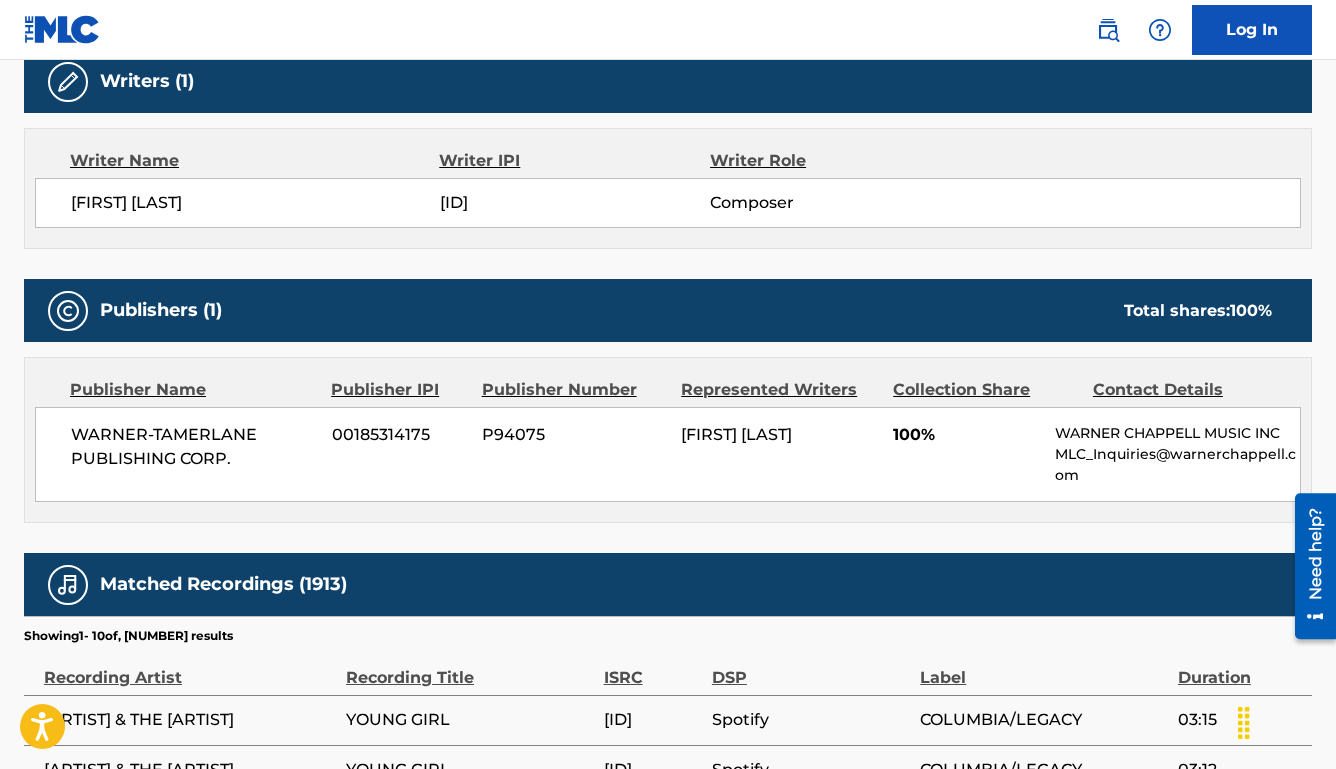 scroll, scrollTop: 0, scrollLeft: 0, axis: both 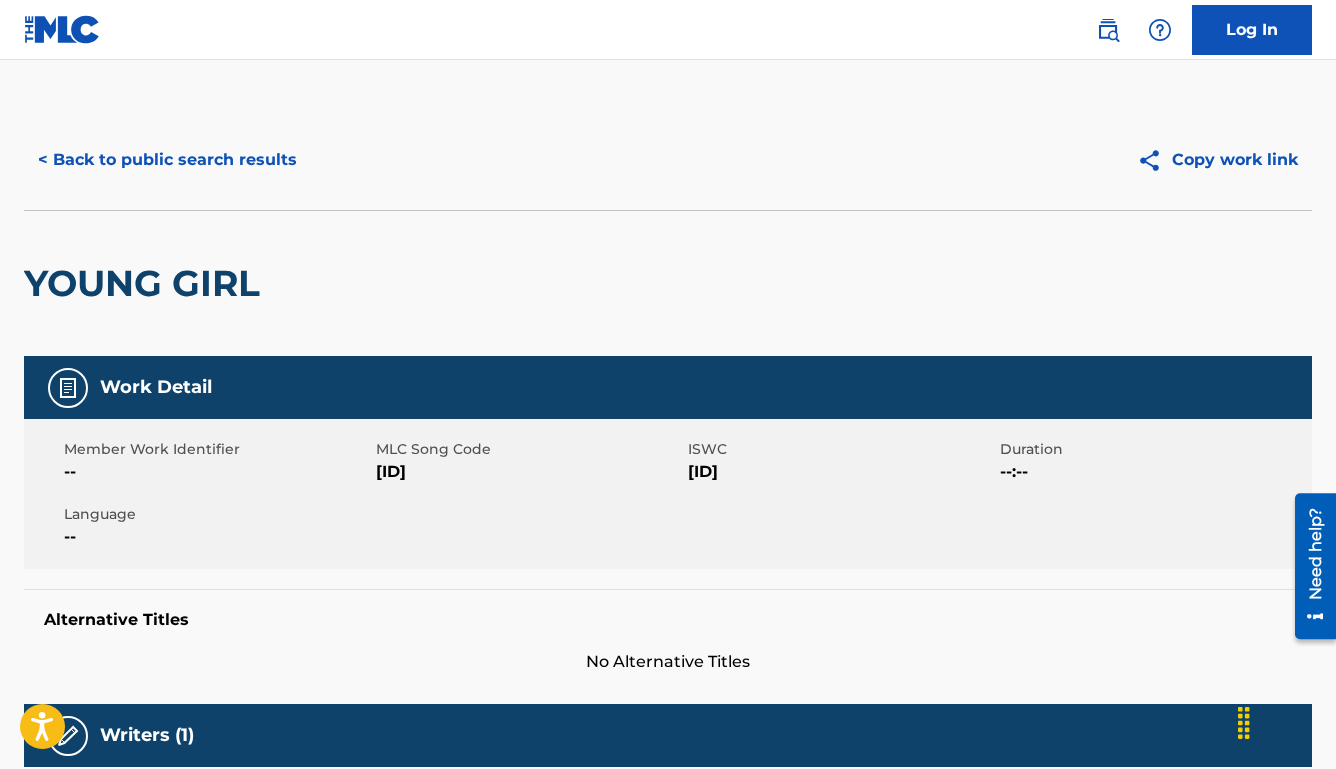 click on "< Back to public search results" at bounding box center [167, 160] 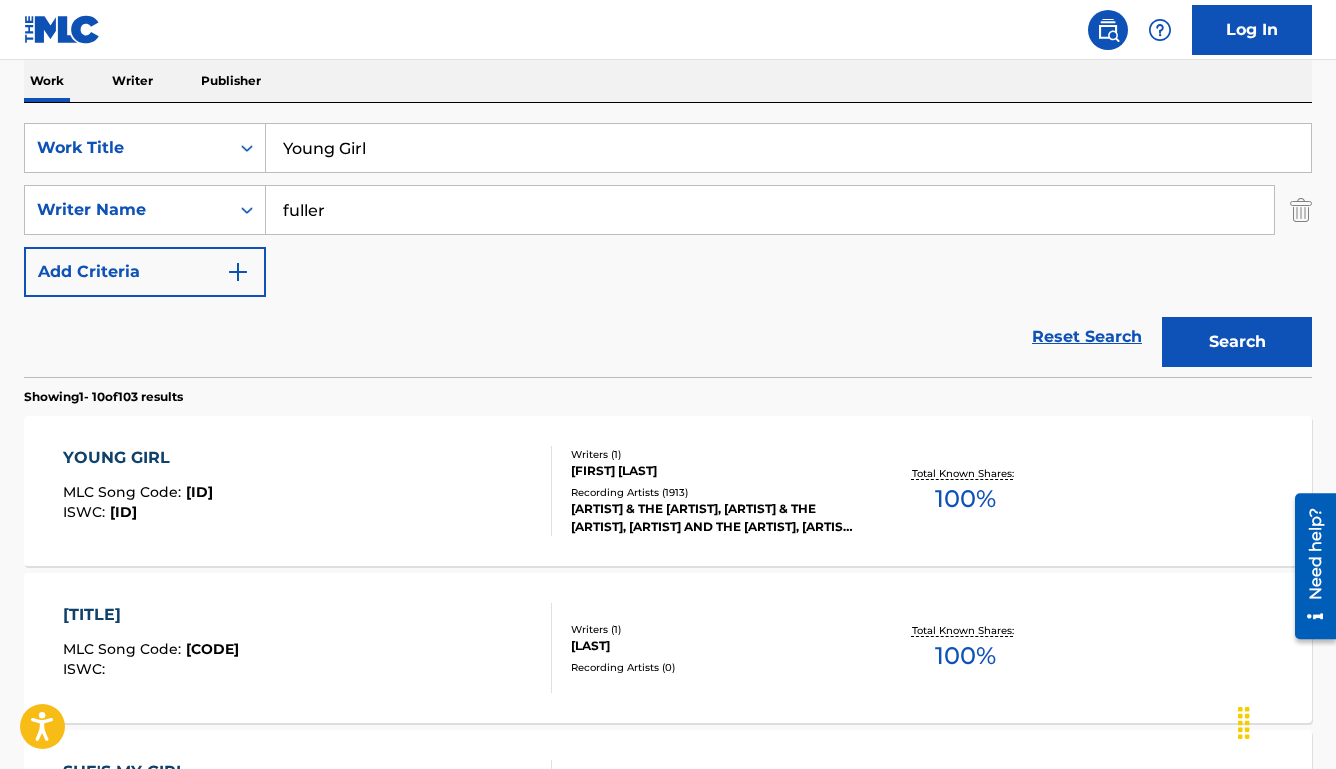 scroll, scrollTop: 319, scrollLeft: 0, axis: vertical 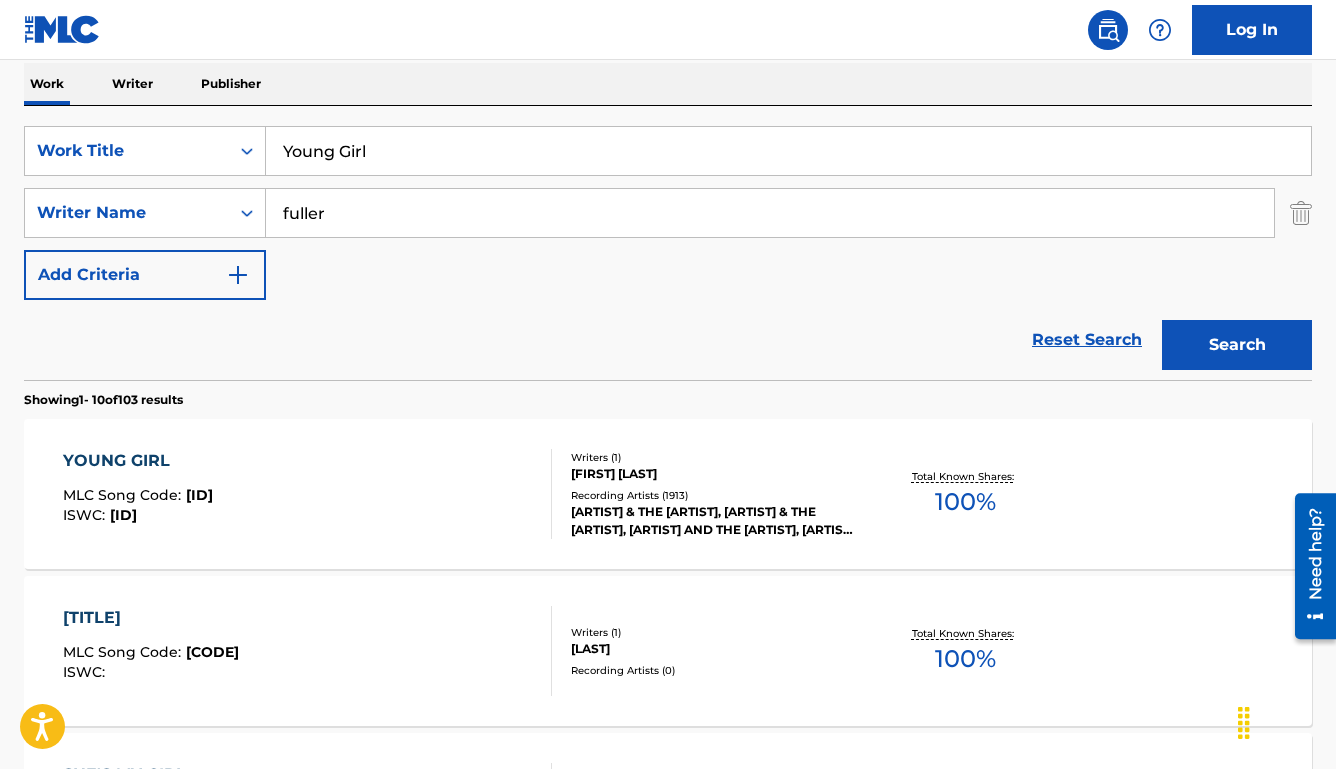 click on "Young Girl" at bounding box center [788, 151] 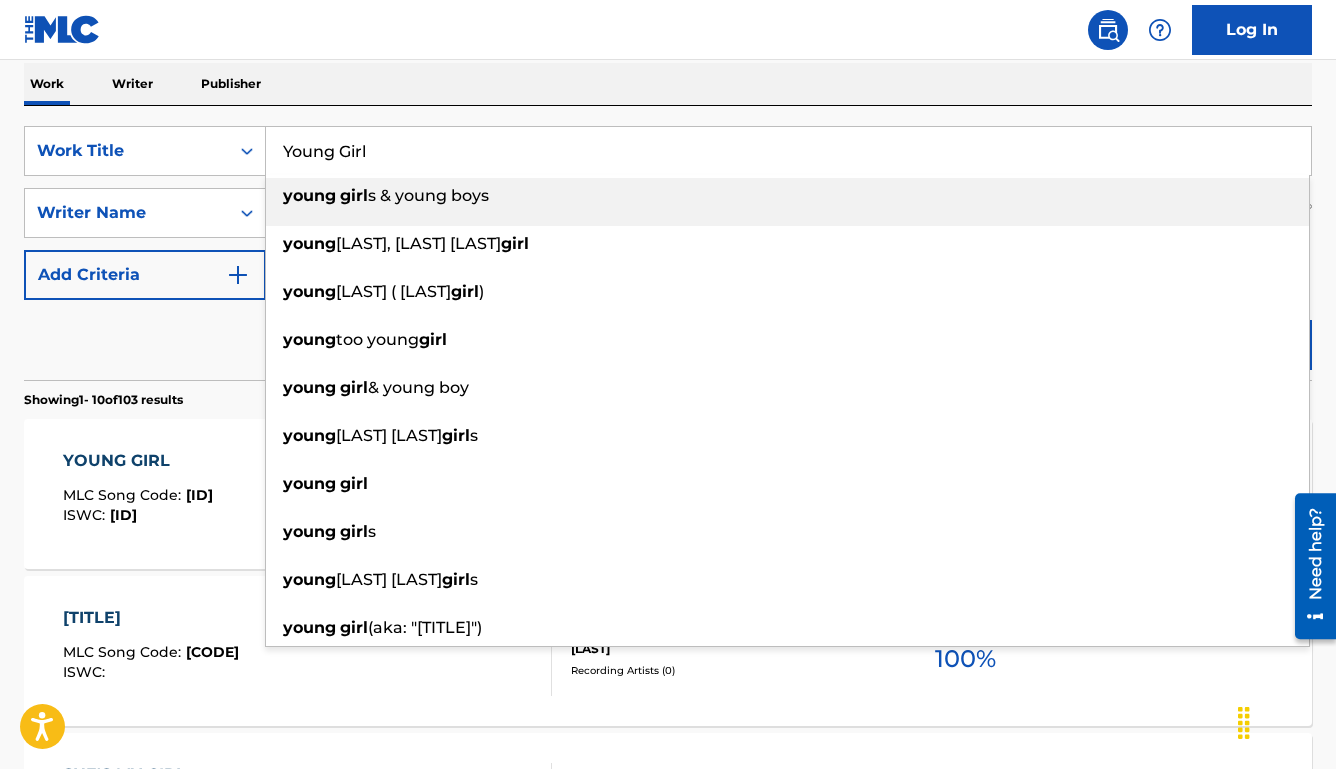 click on "Young Girl" at bounding box center (788, 151) 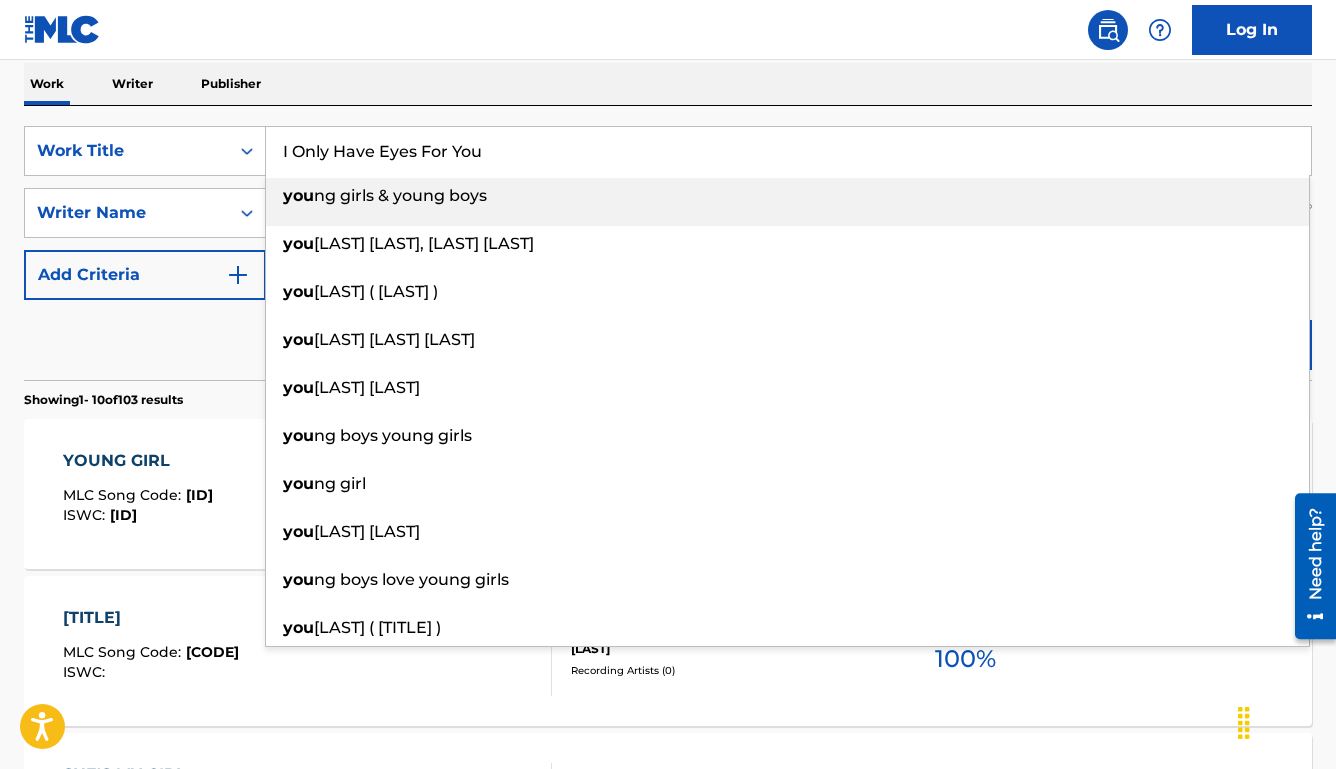 type on "I Only Have Eyes For You" 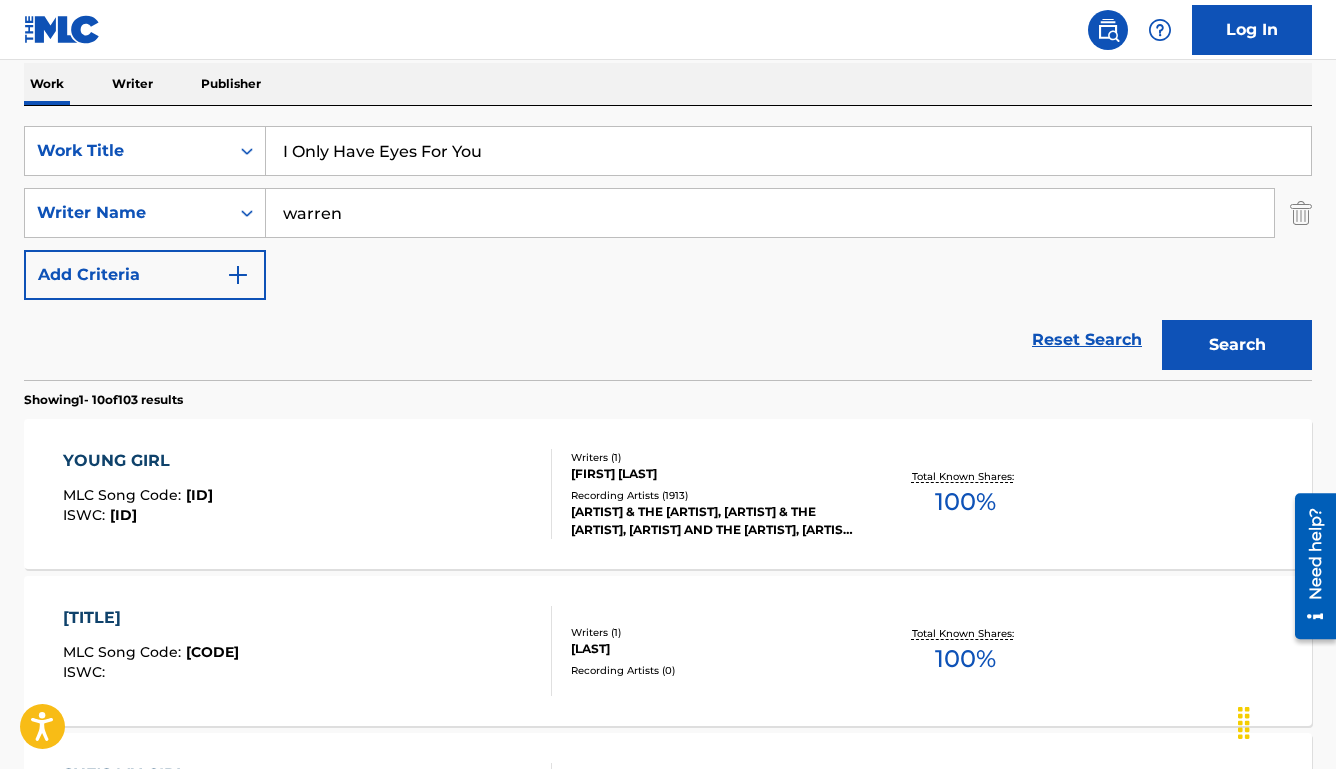 type on "warren" 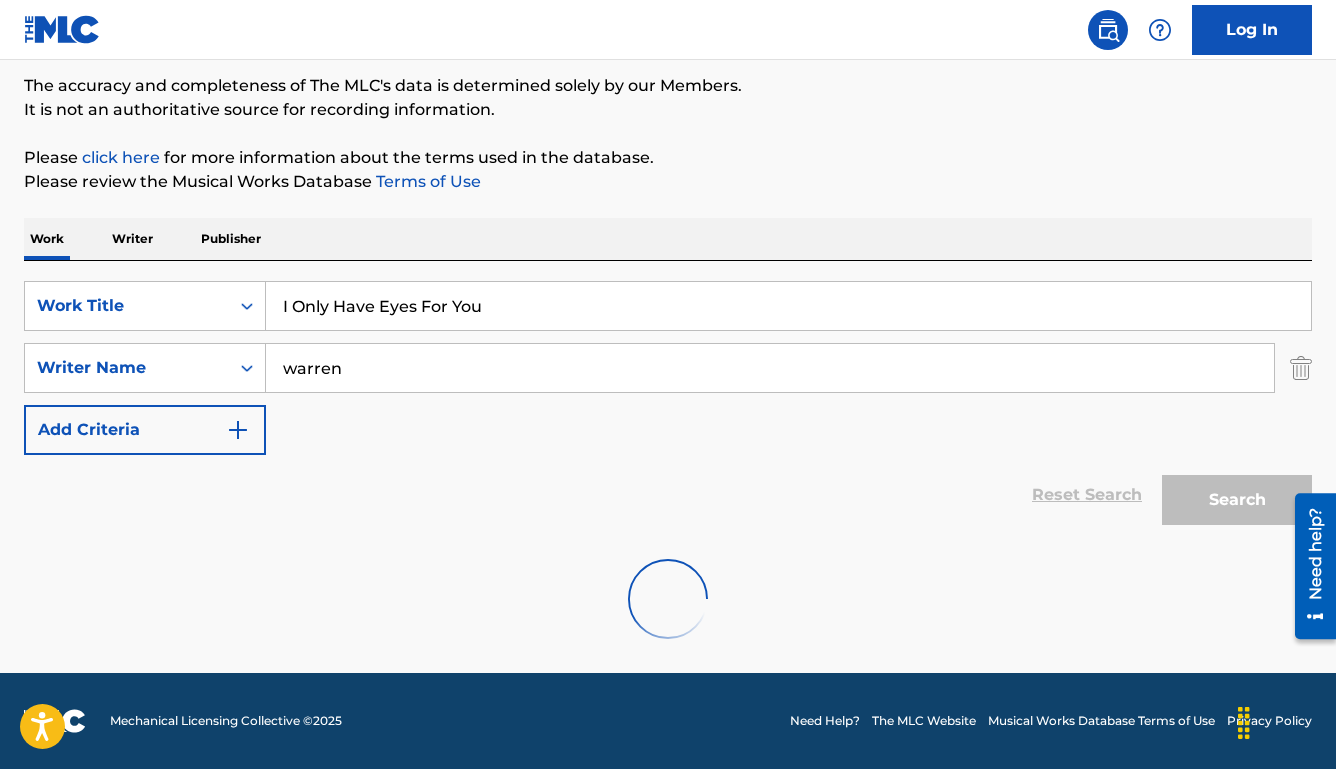 scroll, scrollTop: 319, scrollLeft: 0, axis: vertical 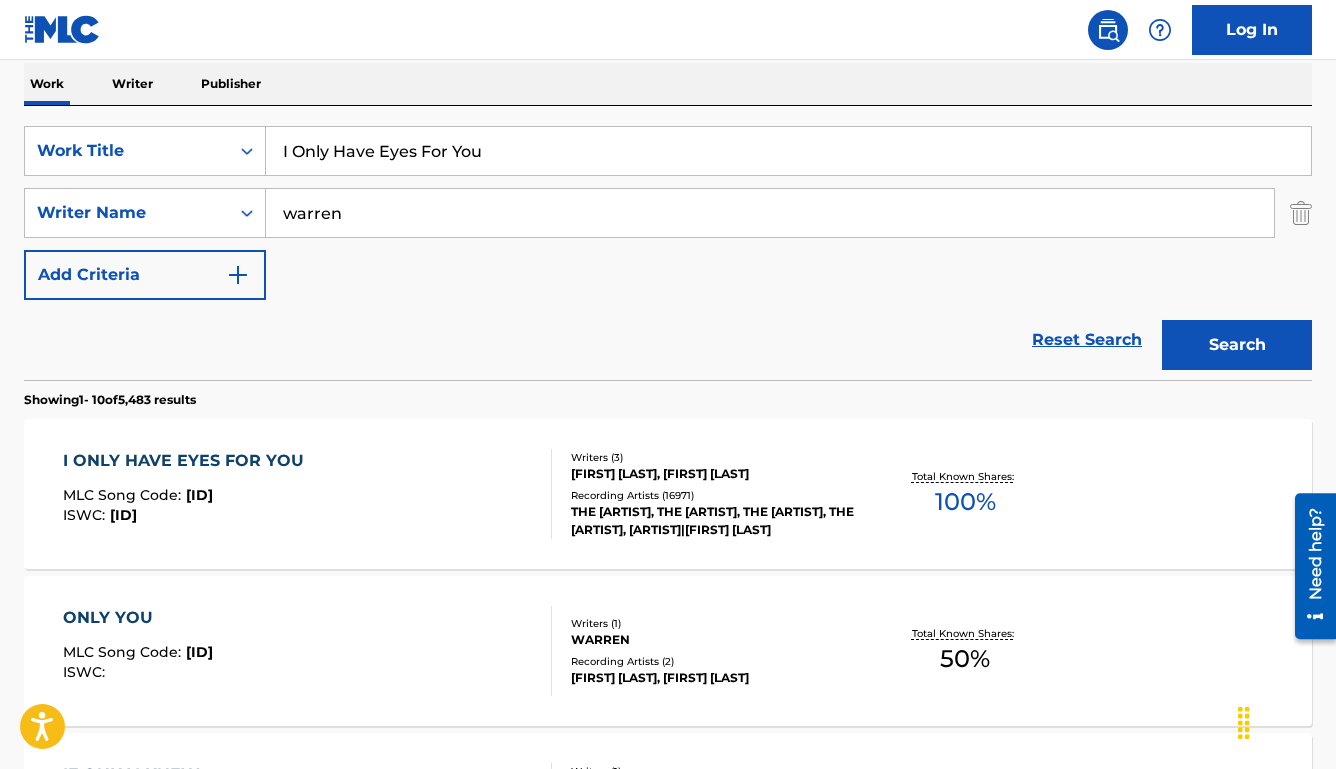 click on "I ONLY HAVE EYES FOR YOU MLC Song Code : [ID] ISWC : [ID]" at bounding box center [307, 494] 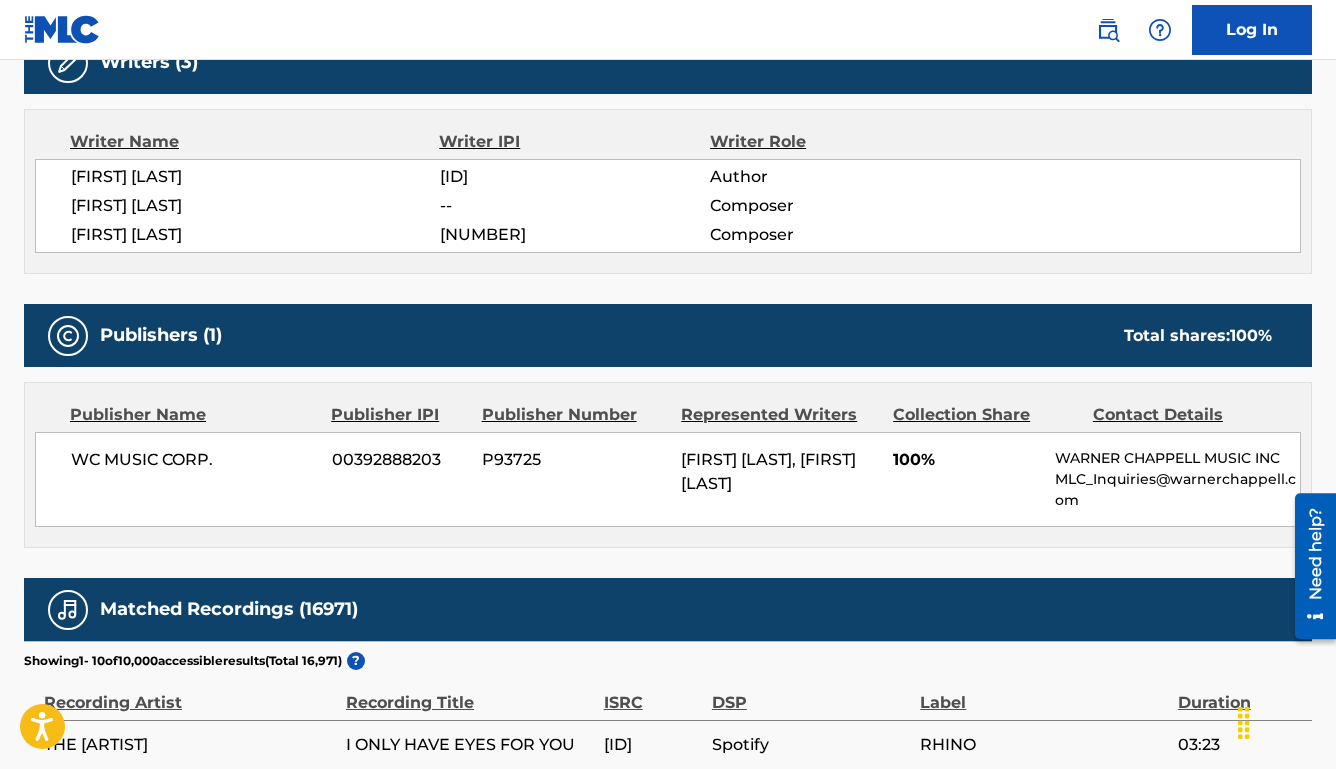 scroll, scrollTop: 688, scrollLeft: 0, axis: vertical 